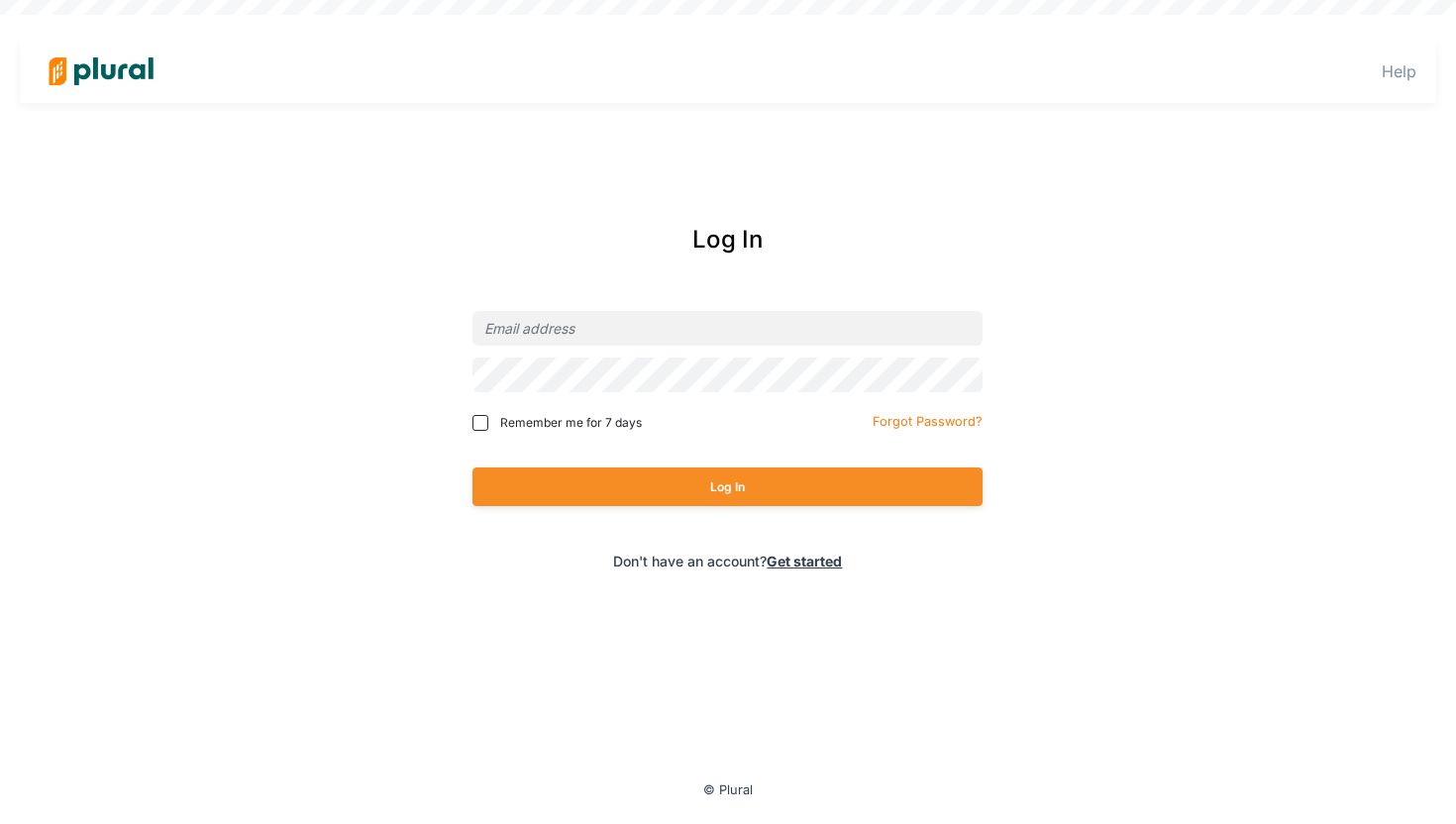 scroll, scrollTop: 0, scrollLeft: 0, axis: both 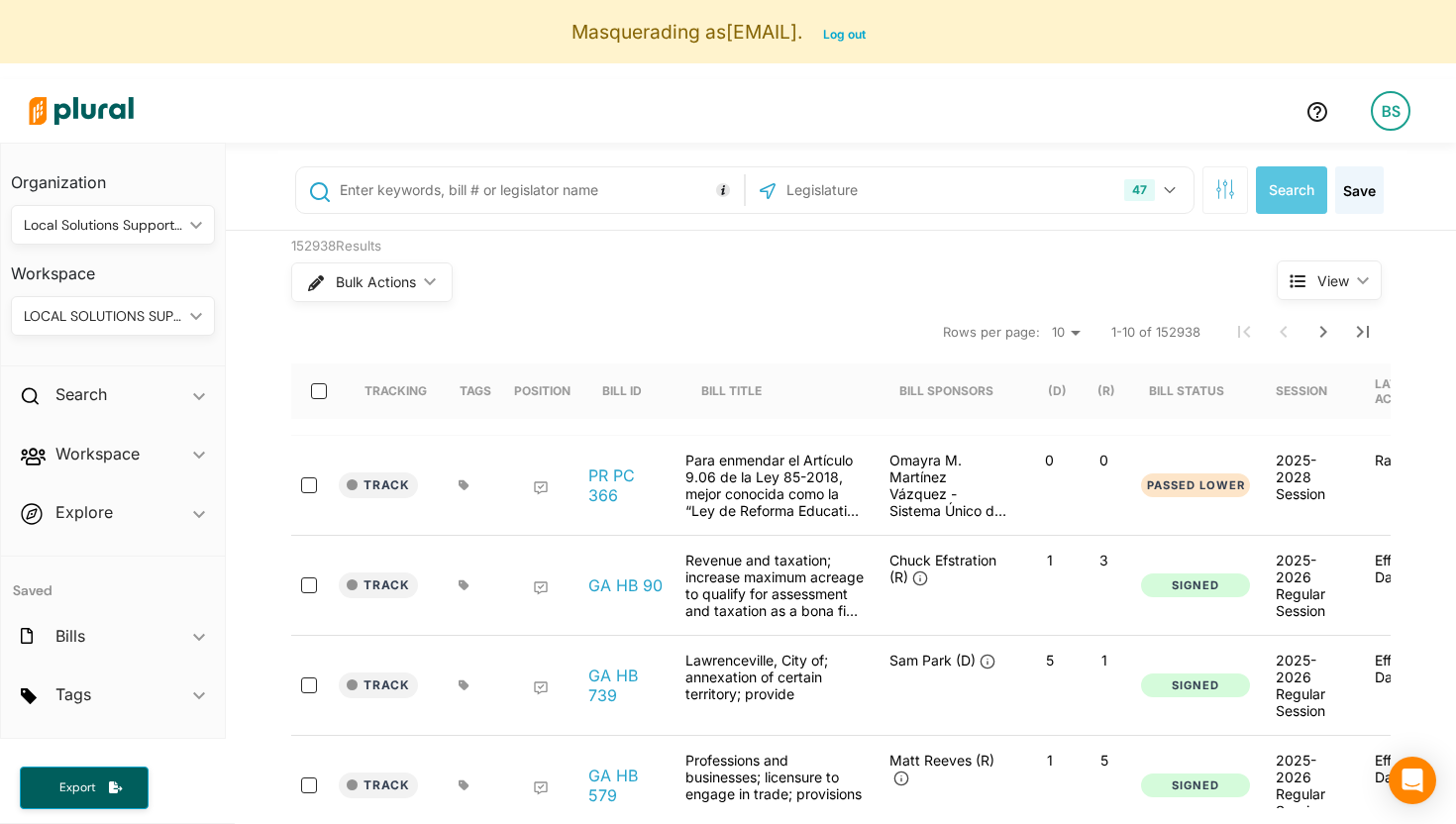 click on "LOCAL SOLUTIONS SUPPORT CENTER ic_keyboard_arrow_down" at bounding box center [113, 316] 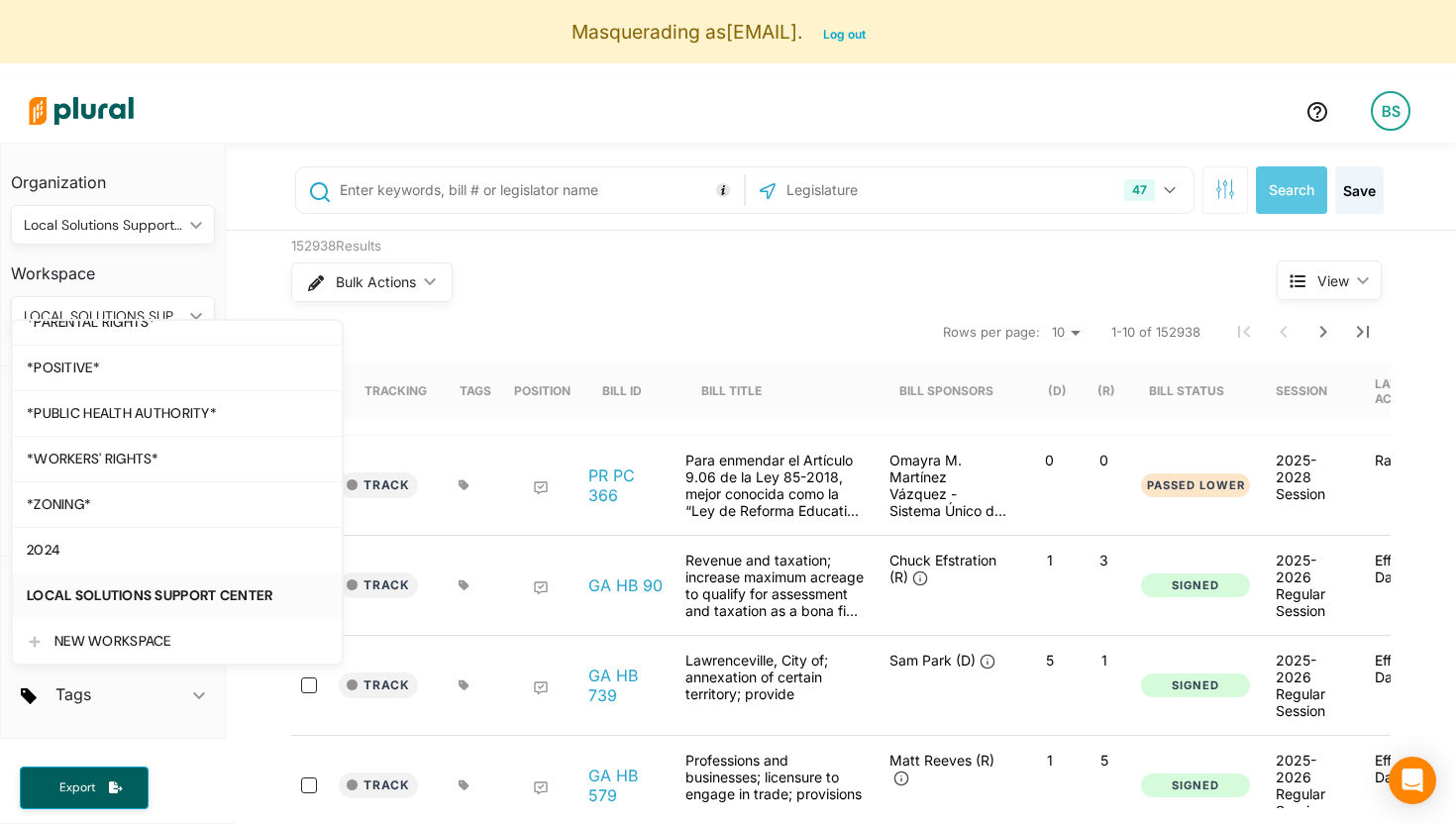 scroll, scrollTop: 0, scrollLeft: 0, axis: both 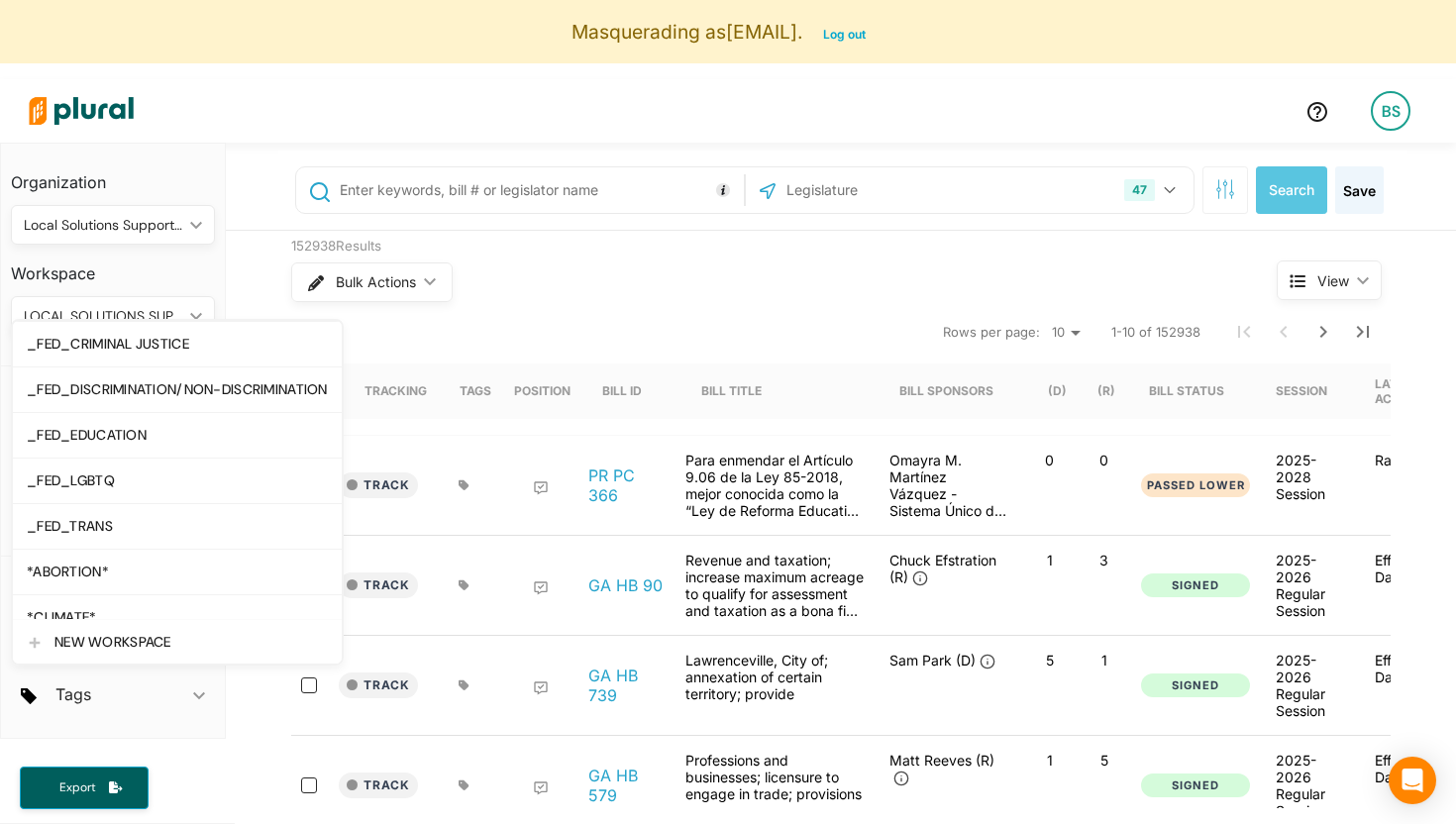 click 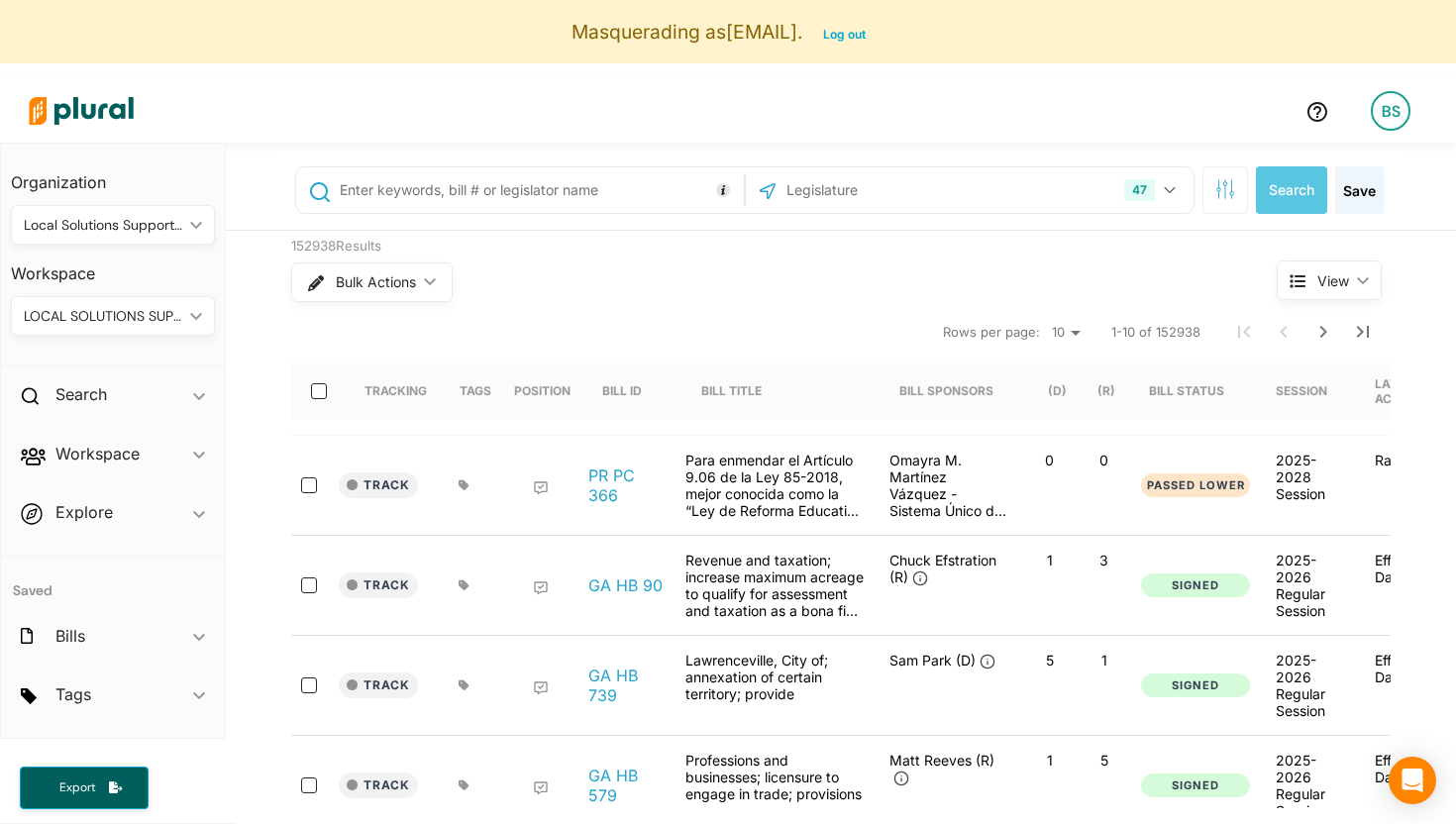click on "BS" at bounding box center [1391, 111] 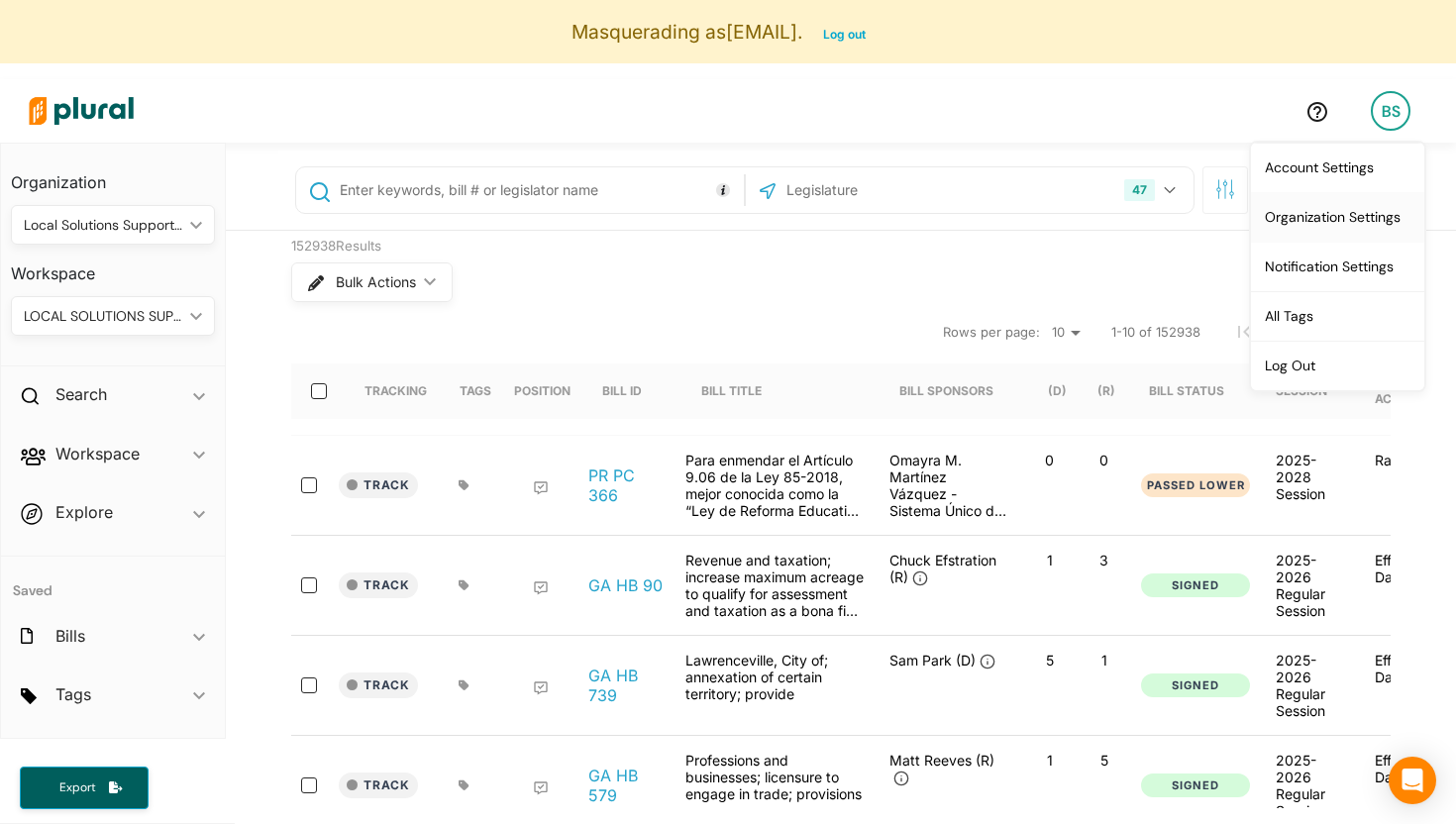 click on "Organization Settings" at bounding box center [1337, 217] 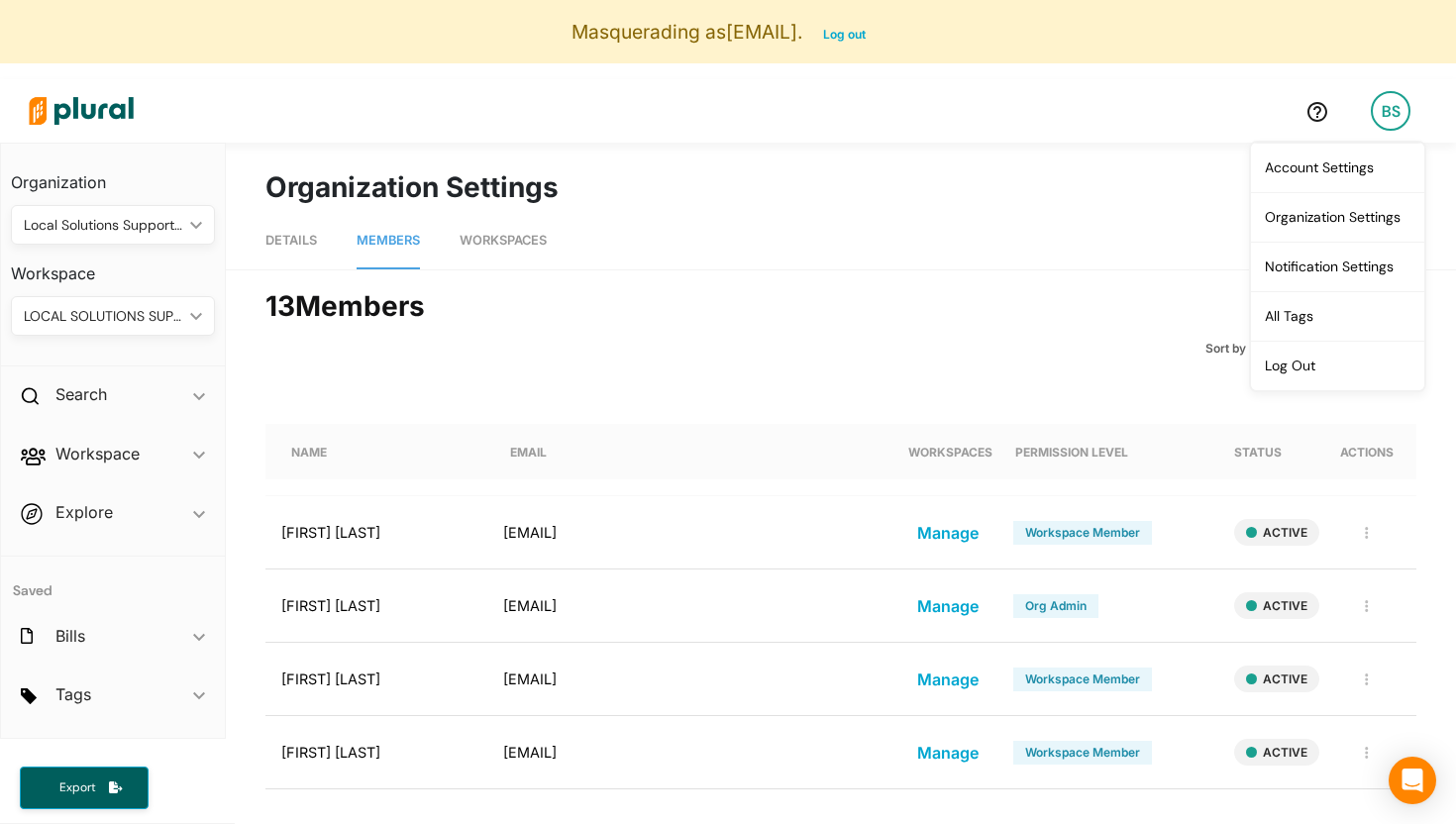 click on "Details Members Workspaces" at bounding box center (841, 239) 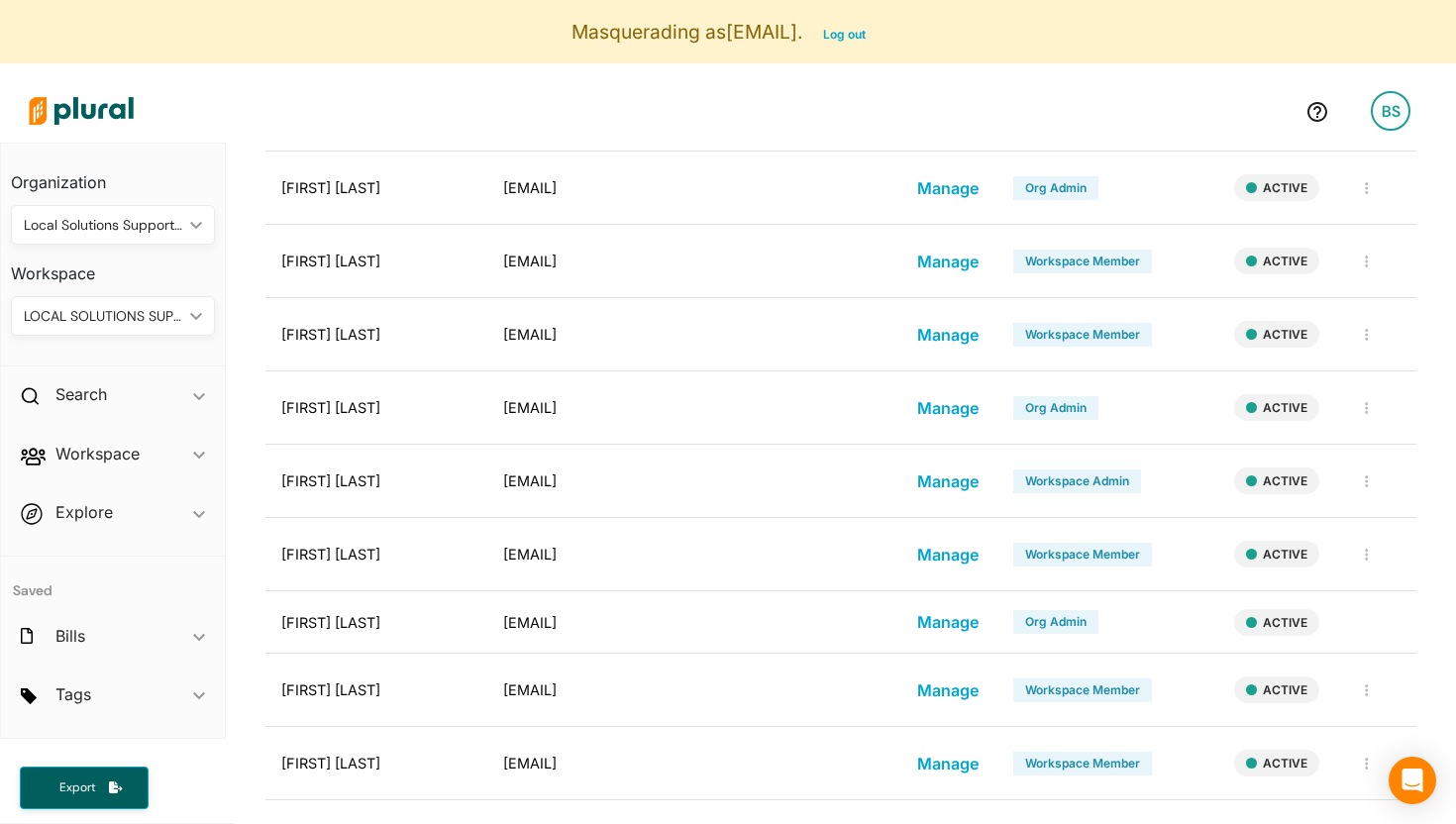 scroll, scrollTop: 423, scrollLeft: 0, axis: vertical 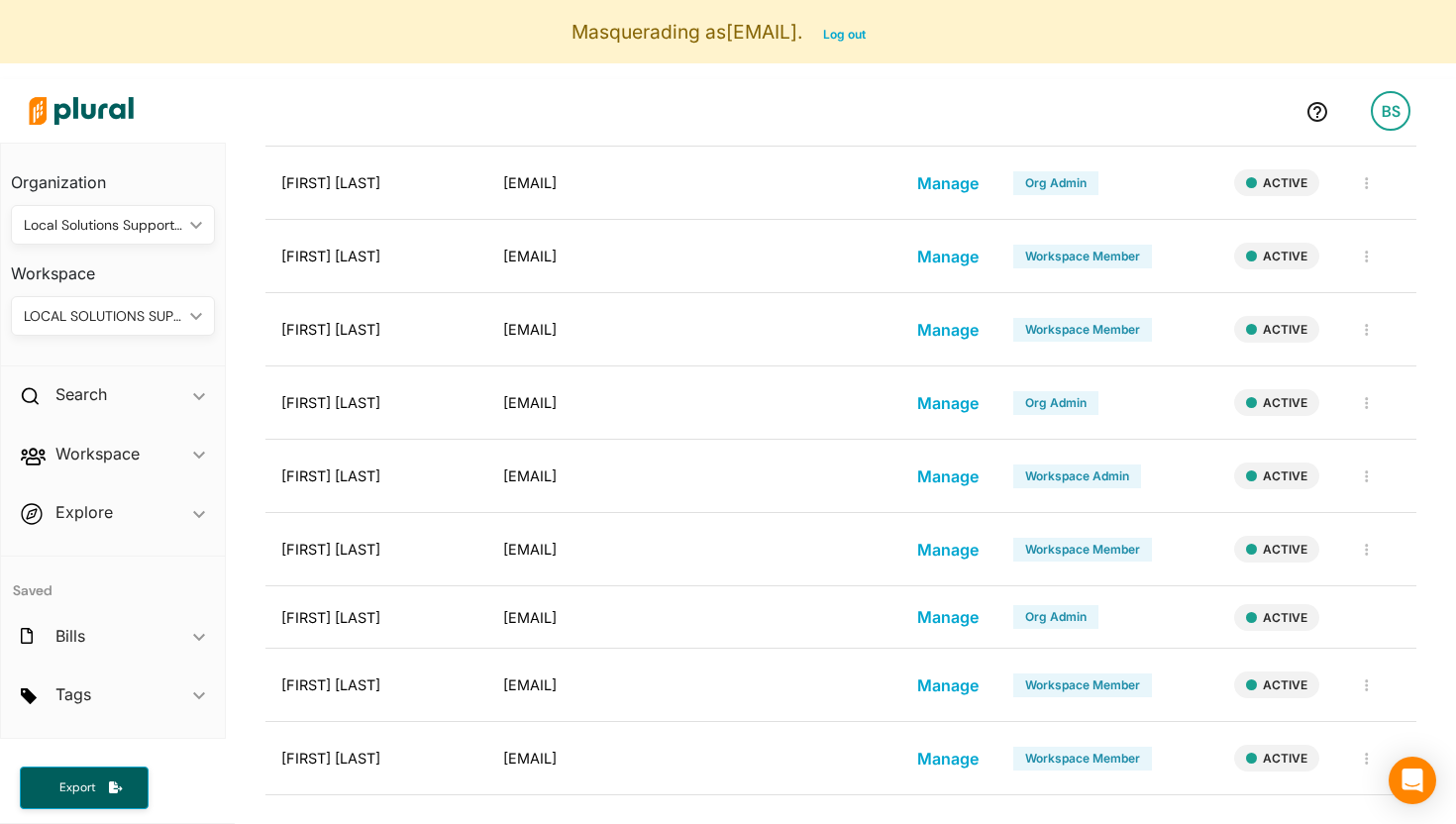 click on "Manage" at bounding box center (948, 257) 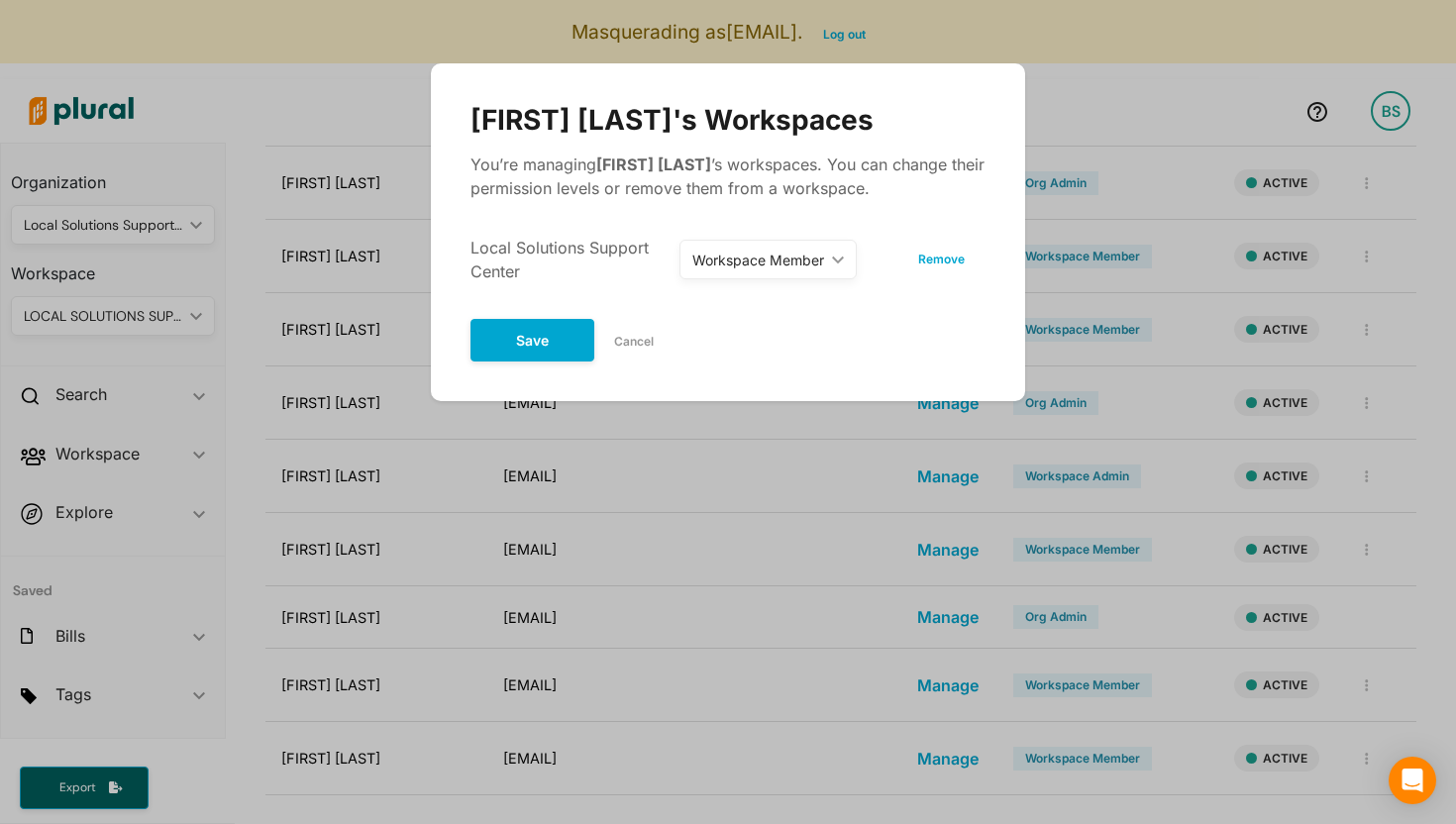 click on "Cancel" at bounding box center [634, 342] 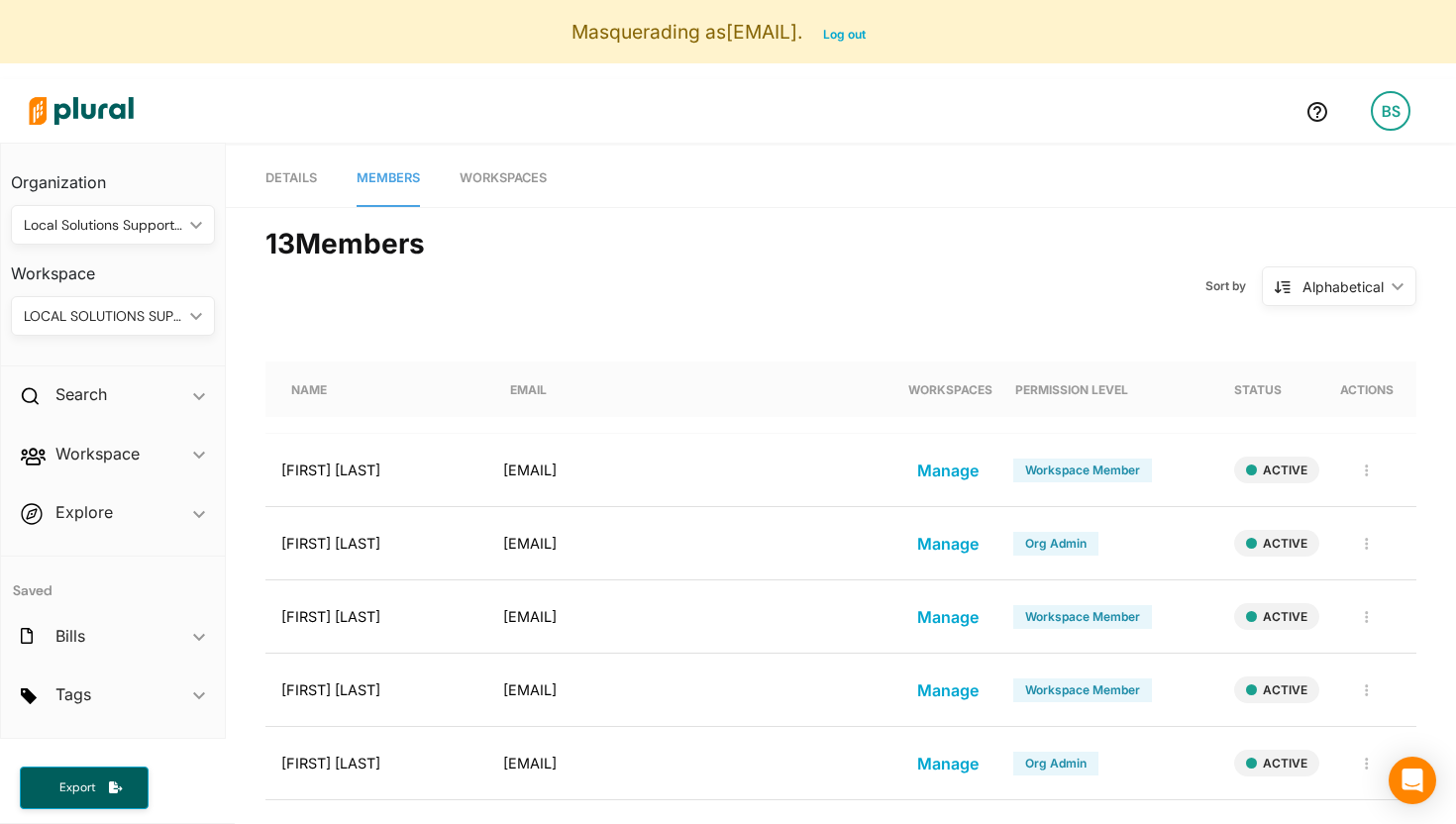 scroll, scrollTop: 40, scrollLeft: 0, axis: vertical 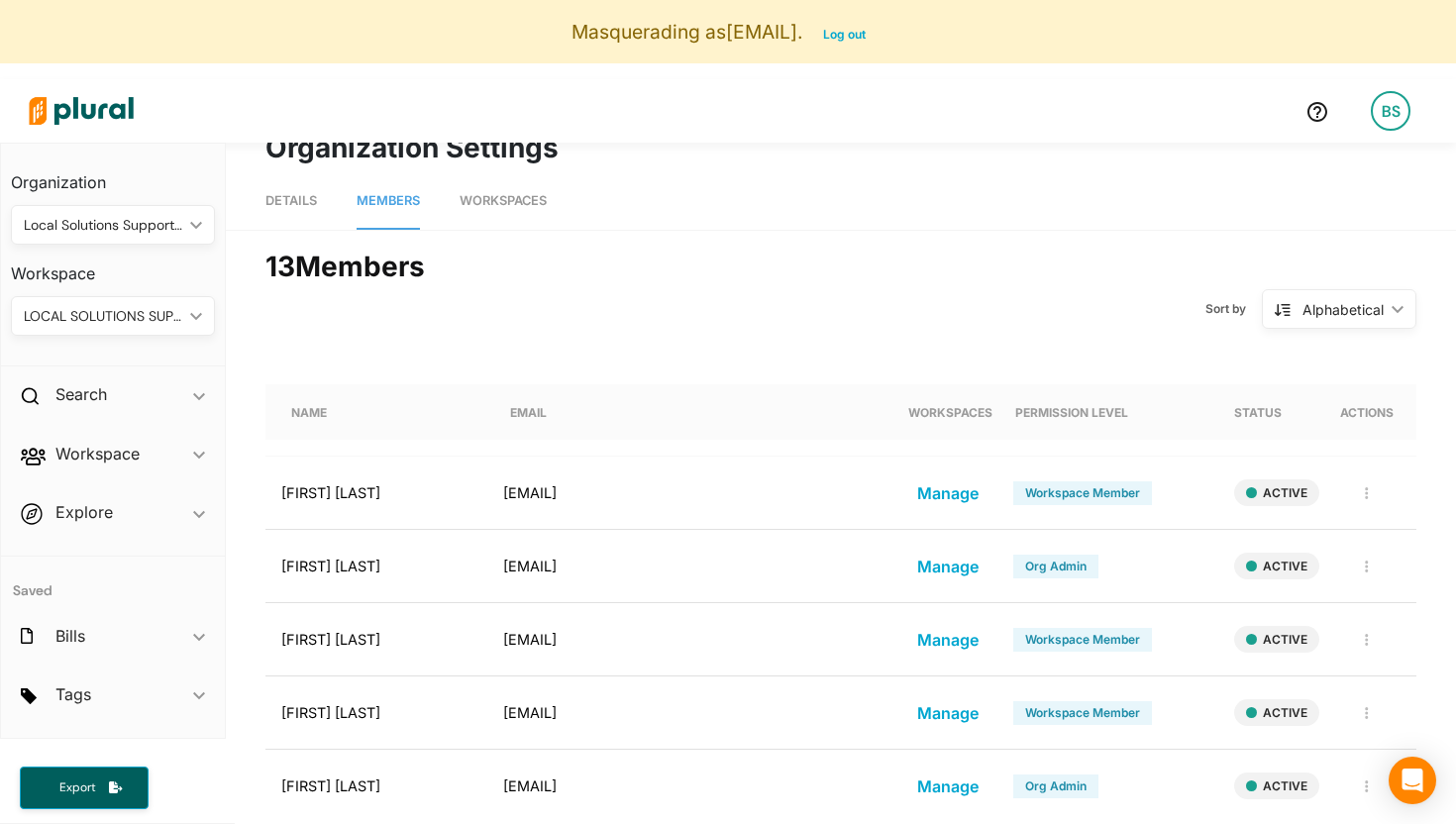 click on "Workspaces" at bounding box center (503, 200) 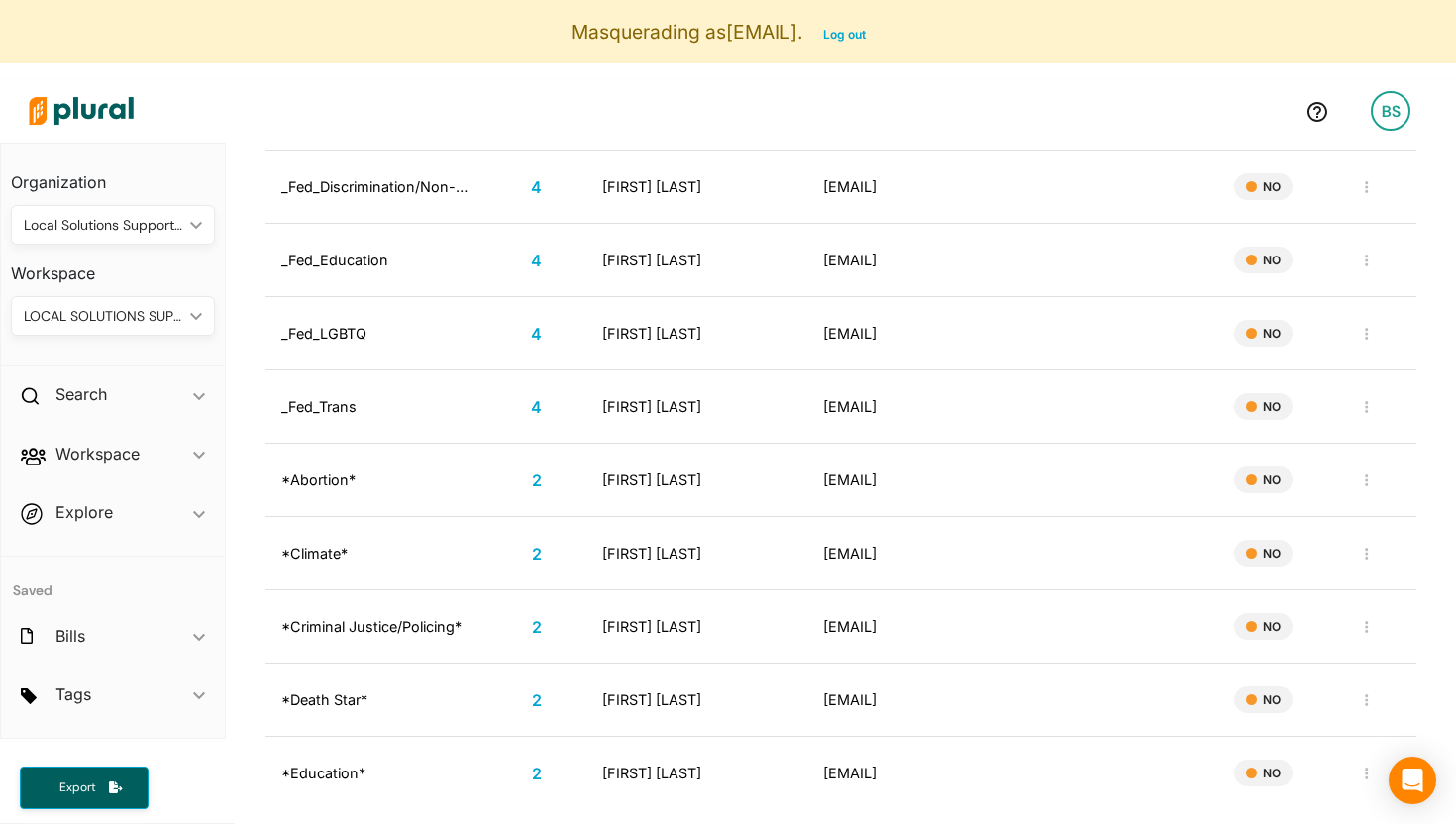 scroll, scrollTop: 423, scrollLeft: 0, axis: vertical 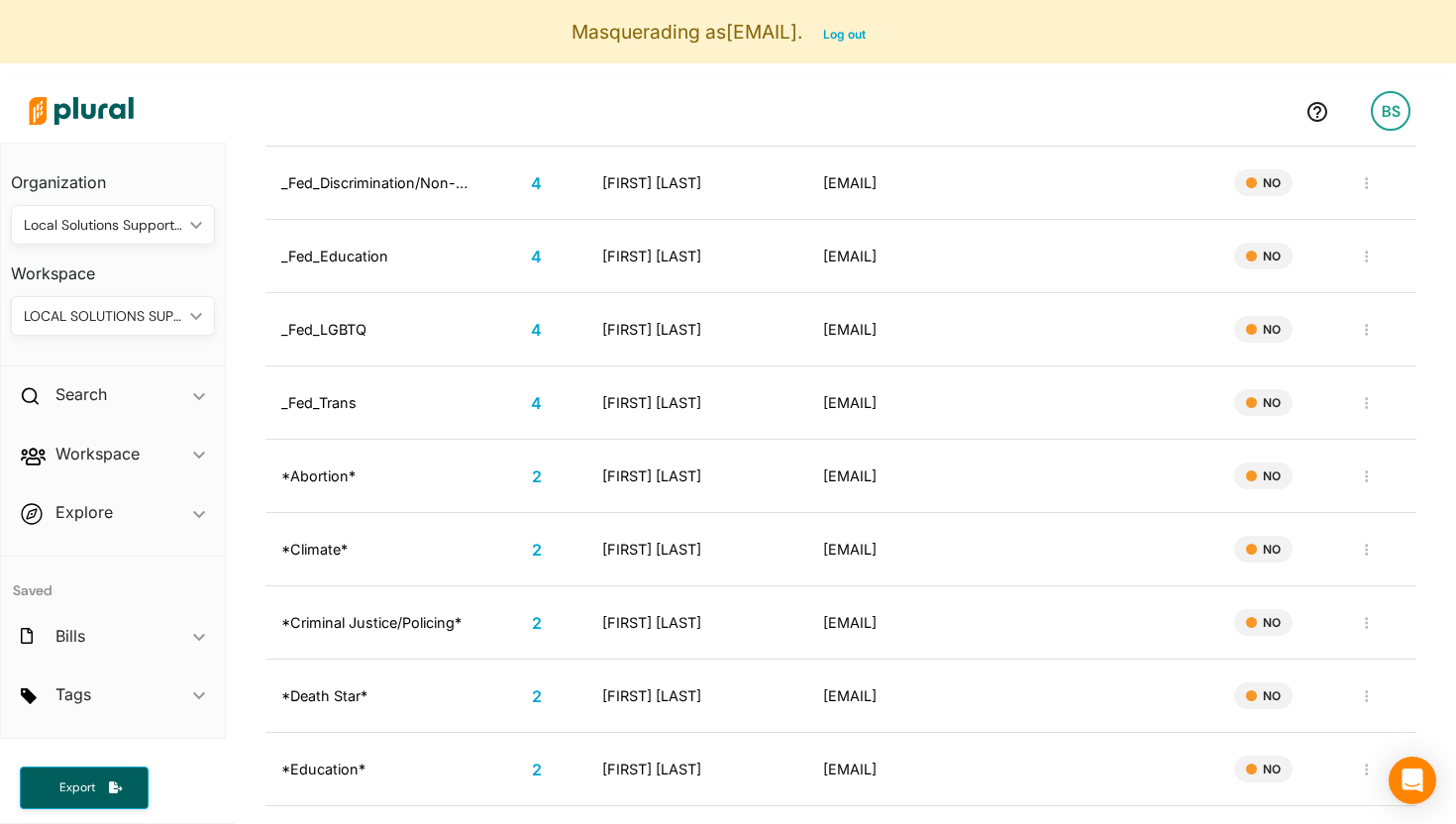 click on "4" at bounding box center (536, 403) 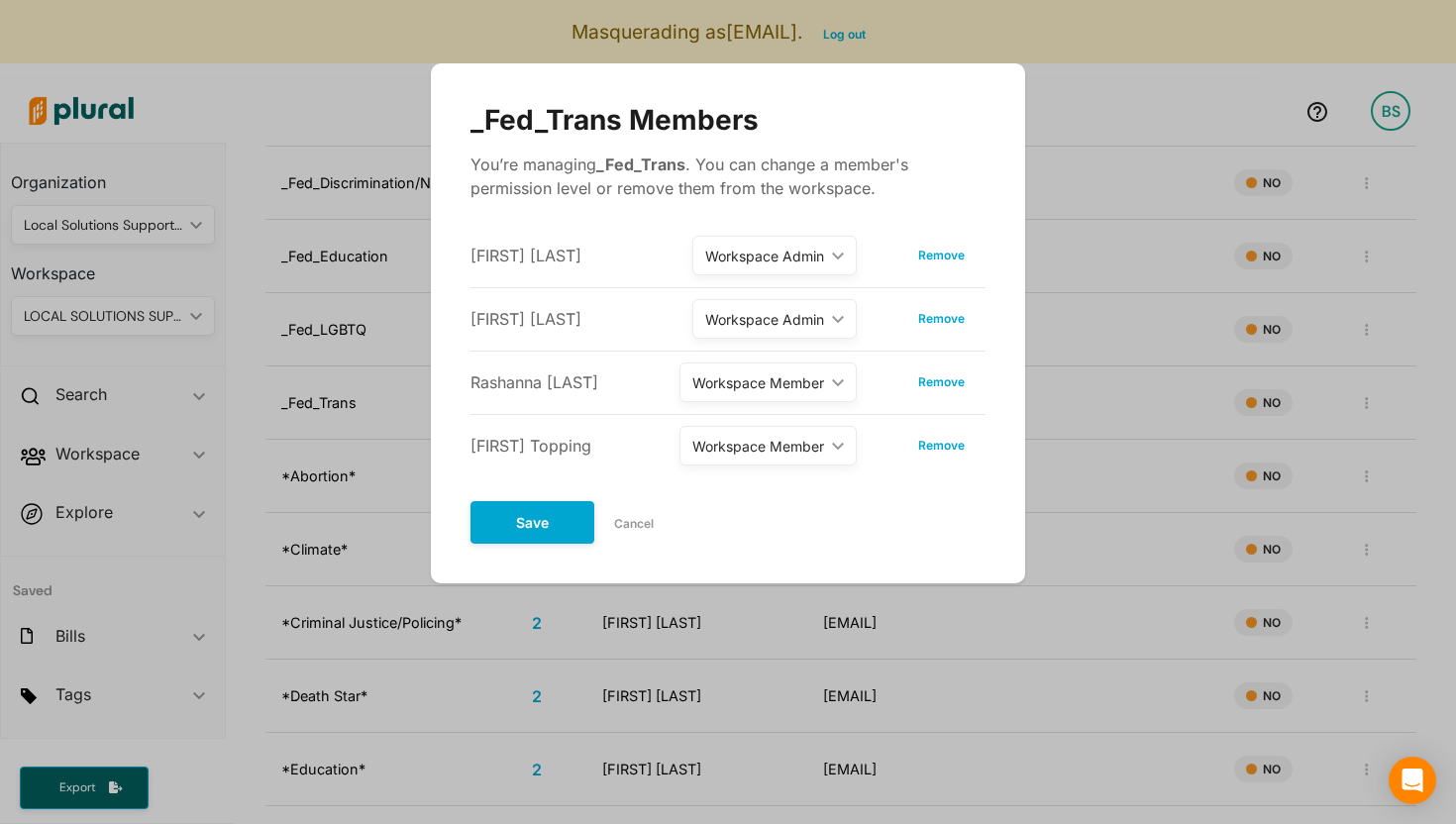 click on "Cancel" at bounding box center (634, 524) 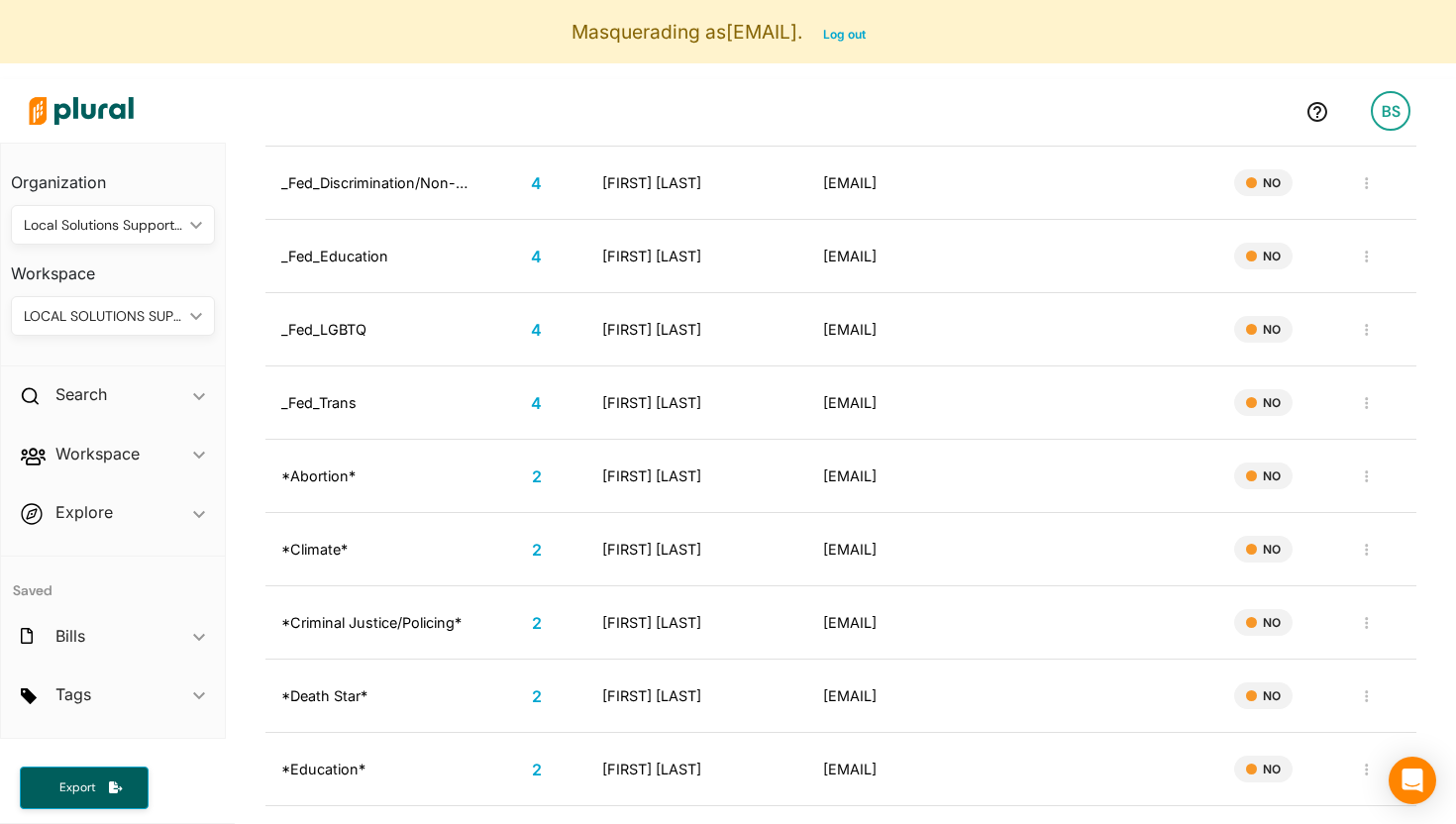 scroll, scrollTop: 0, scrollLeft: 0, axis: both 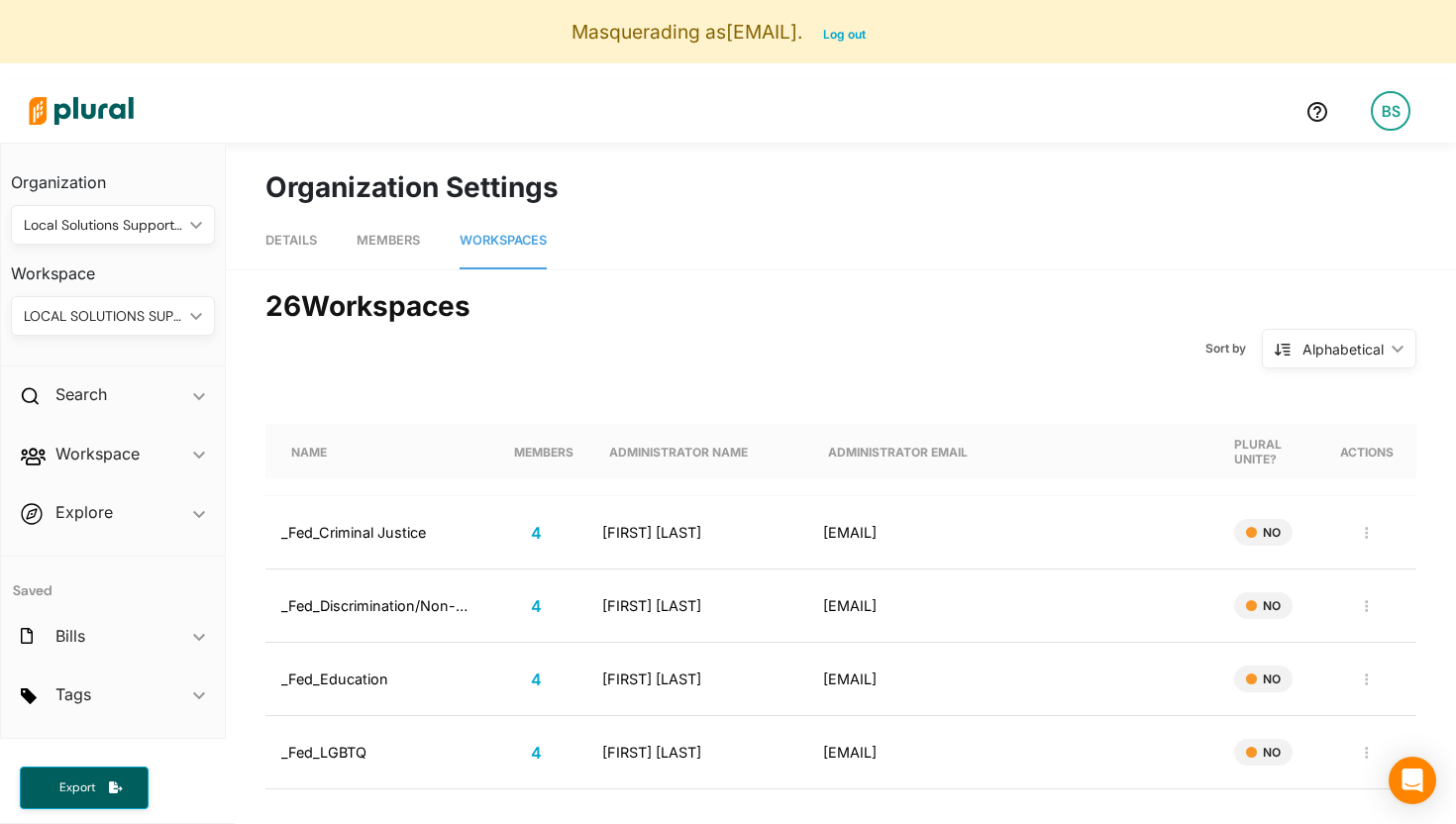 click on "Members" at bounding box center (388, 241) 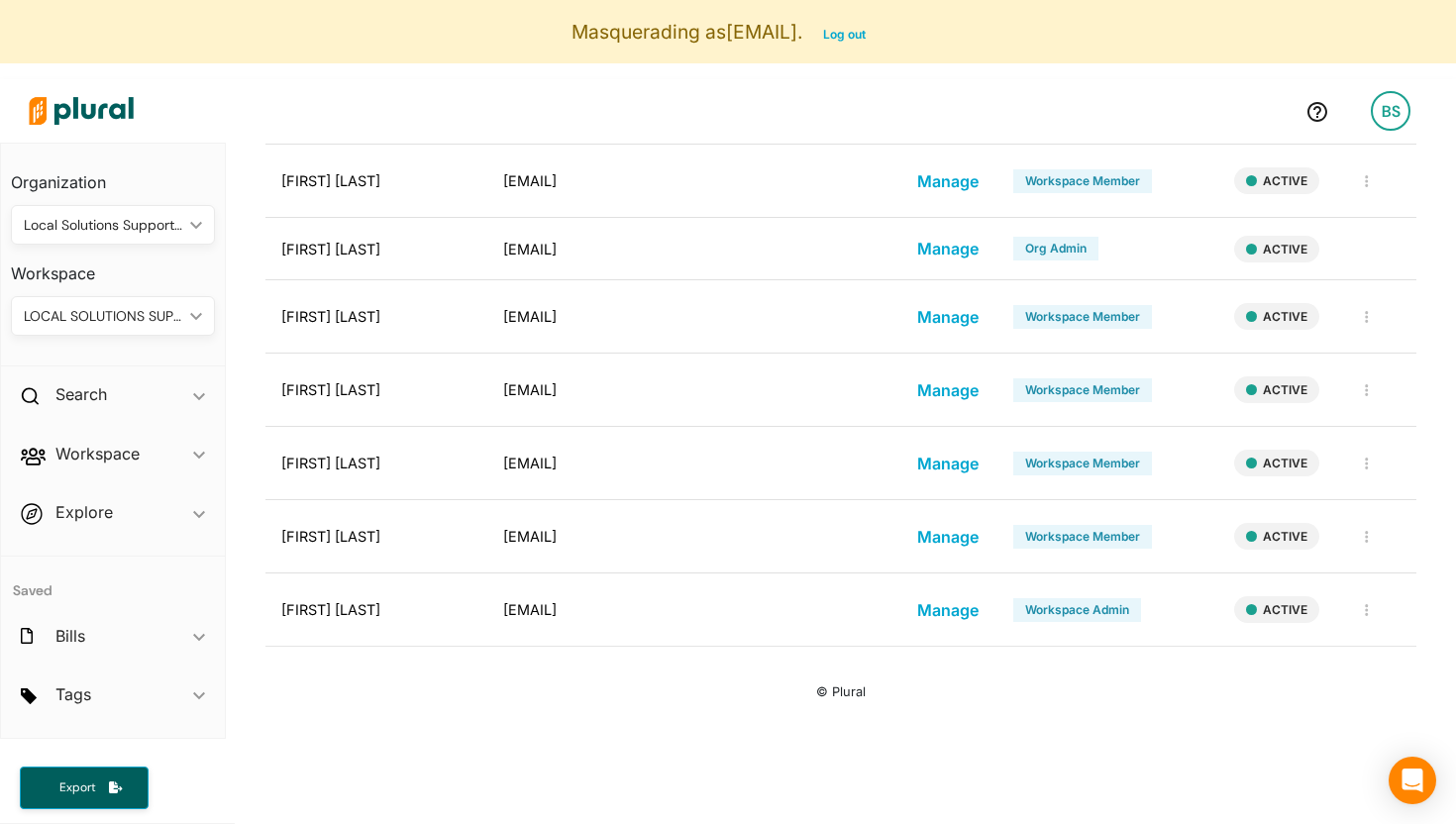 scroll, scrollTop: 883, scrollLeft: 0, axis: vertical 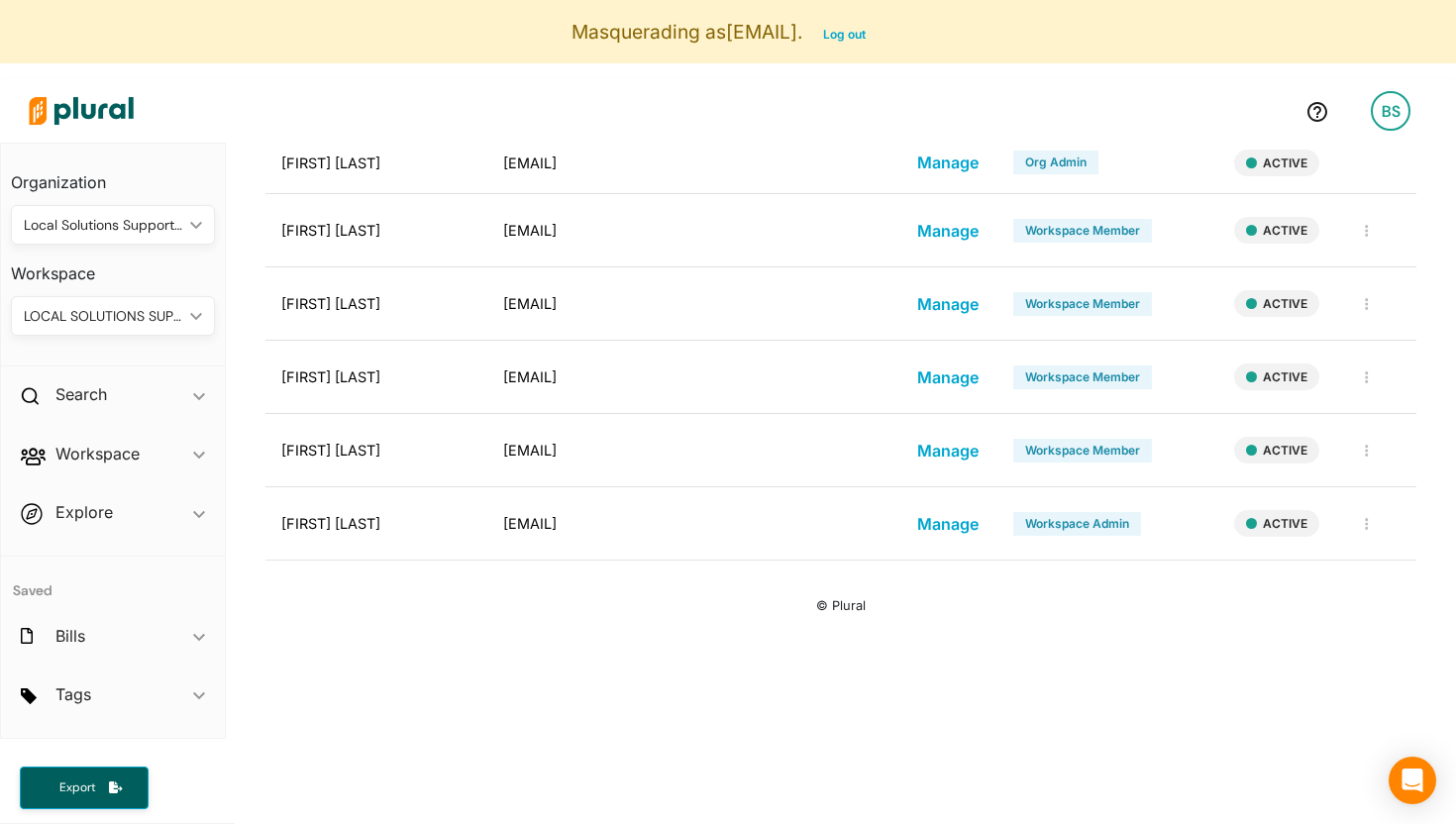 click on "Manage" at bounding box center (948, 377) 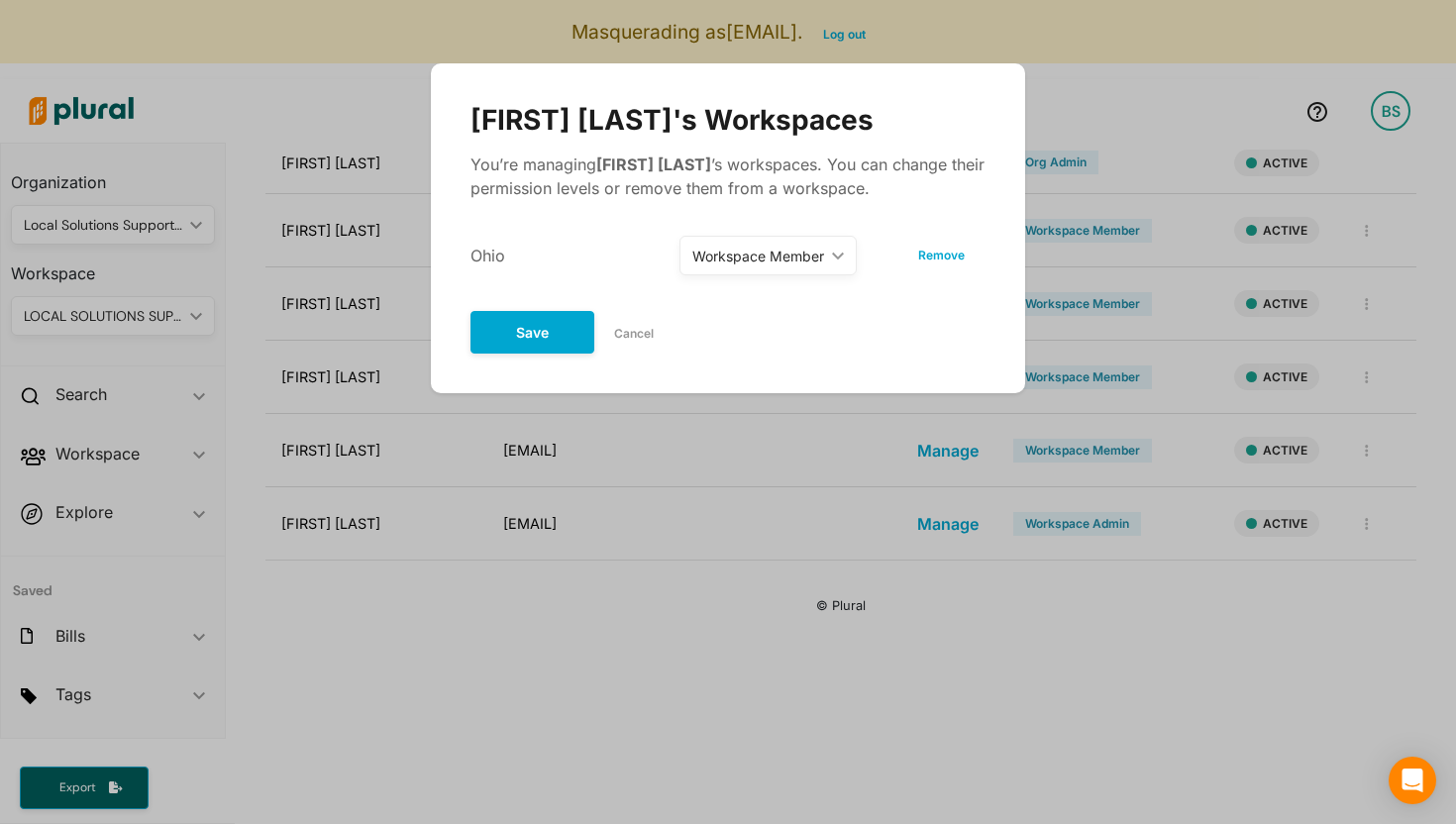 click on "Cancel" at bounding box center (634, 334) 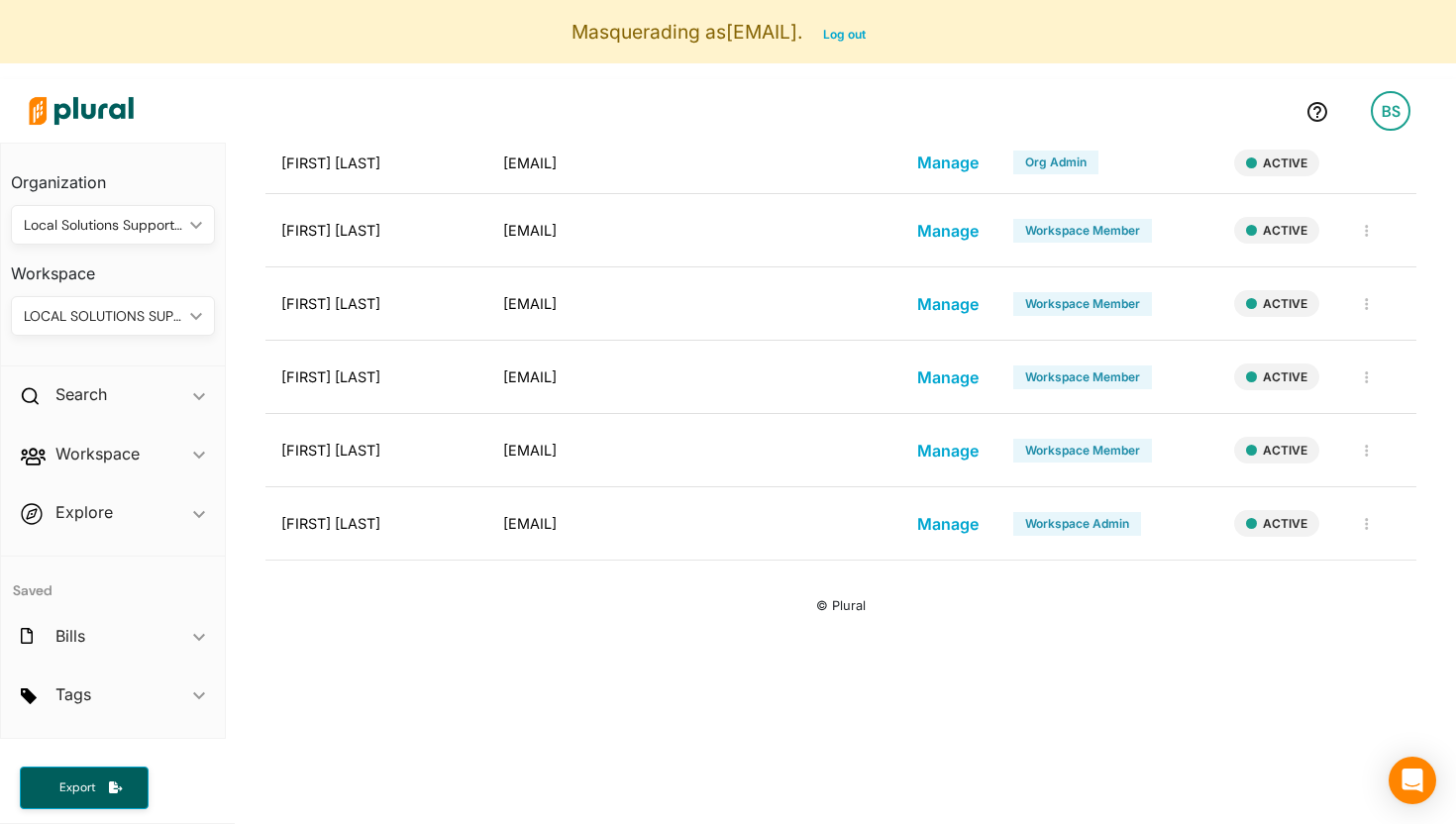 click on "Manage" at bounding box center [948, 231] 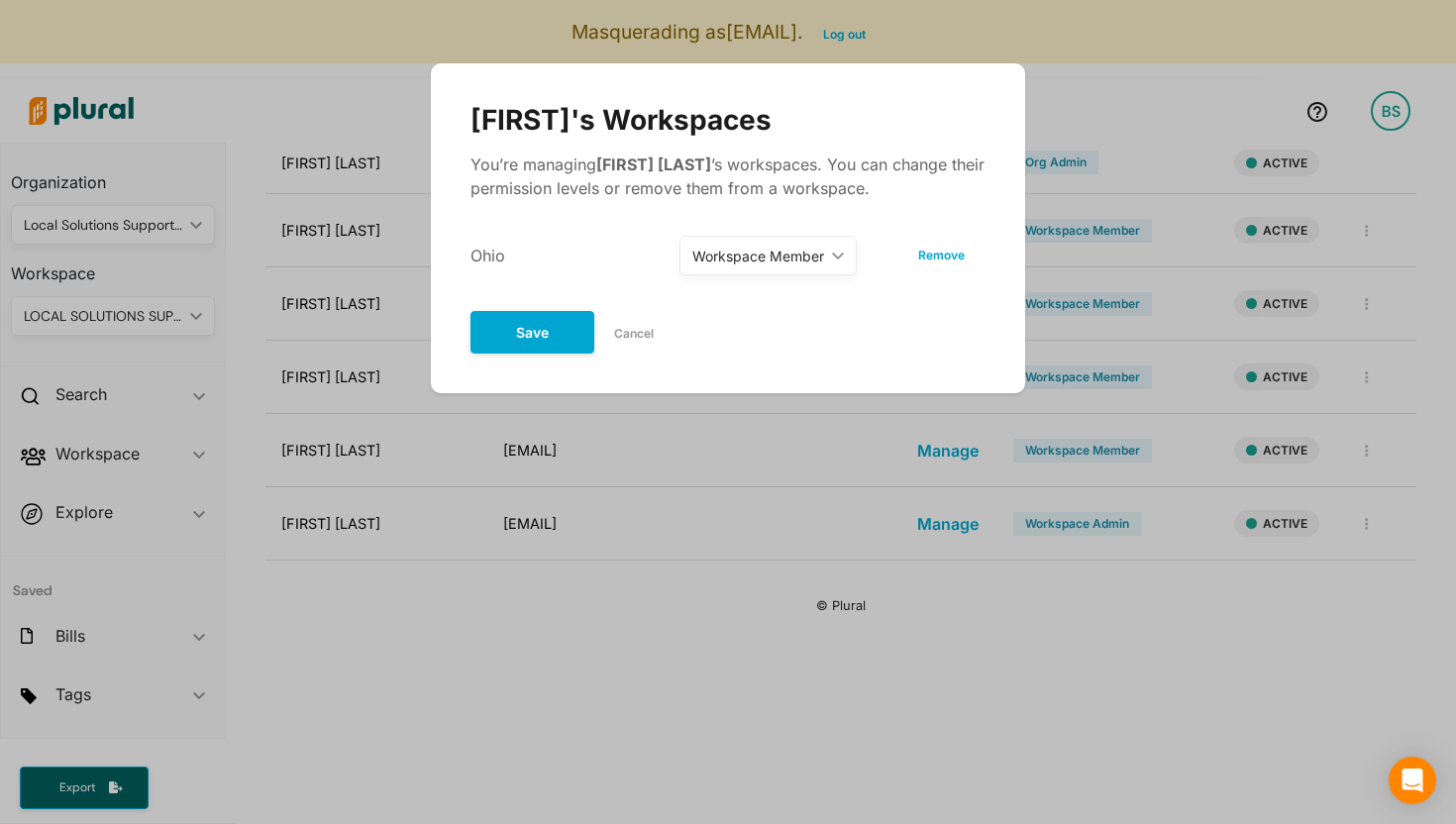 click on "Cancel" at bounding box center (634, 334) 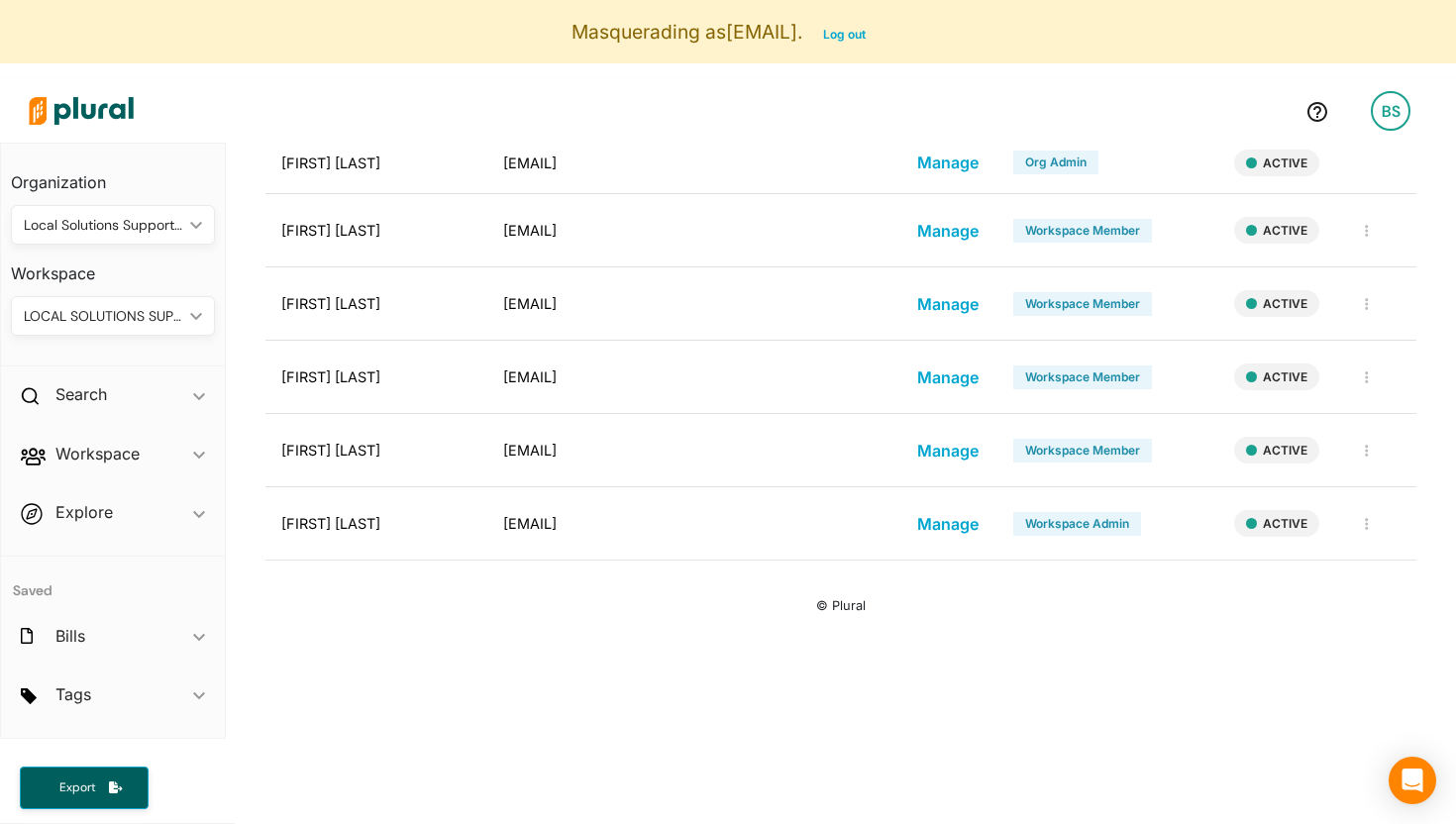 click on "Manage" at bounding box center (948, 304) 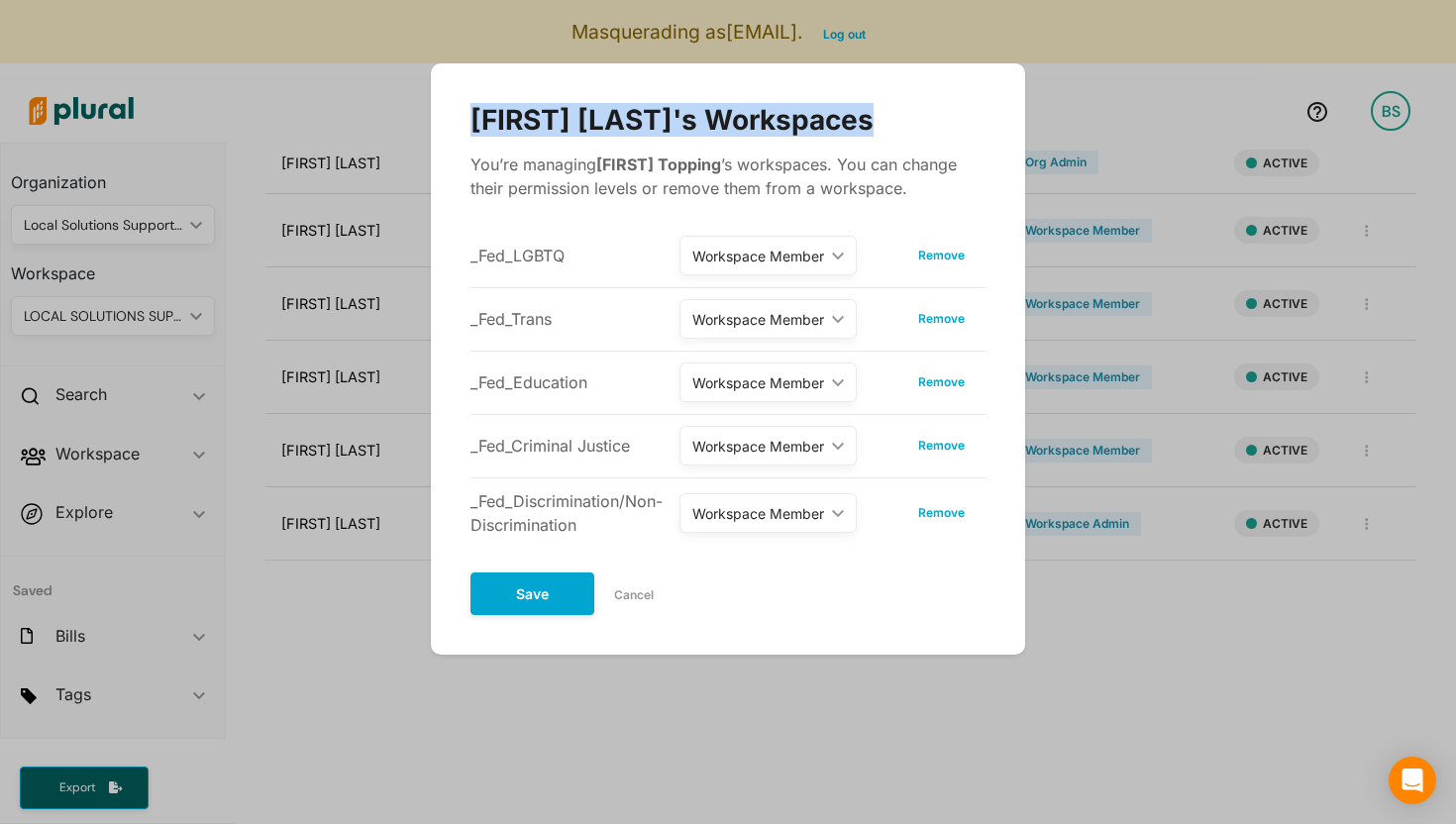 click on "Vivian Topping's Workspaces You’re managing  Vivian   Topping ’s workspaces. You can change their permission levels or remove them from a workspace. _Fed_LGBTQ Workspace Member ic_keyboard_arrow_down Workspace Member Workspace Admin Remove _Fed_Trans Workspace Member ic_keyboard_arrow_down Workspace Member Workspace Admin Remove _Fed_Education Workspace Member ic_keyboard_arrow_down Workspace Member Workspace Admin Remove _Fed_Criminal Justice Workspace Member ic_keyboard_arrow_down Workspace Member Workspace Admin Remove _Fed_Discrimination/Non-Discrimination  Workspace Member ic_keyboard_arrow_down Workspace Member Workspace Admin Remove Save Cancel" at bounding box center [728, 412] 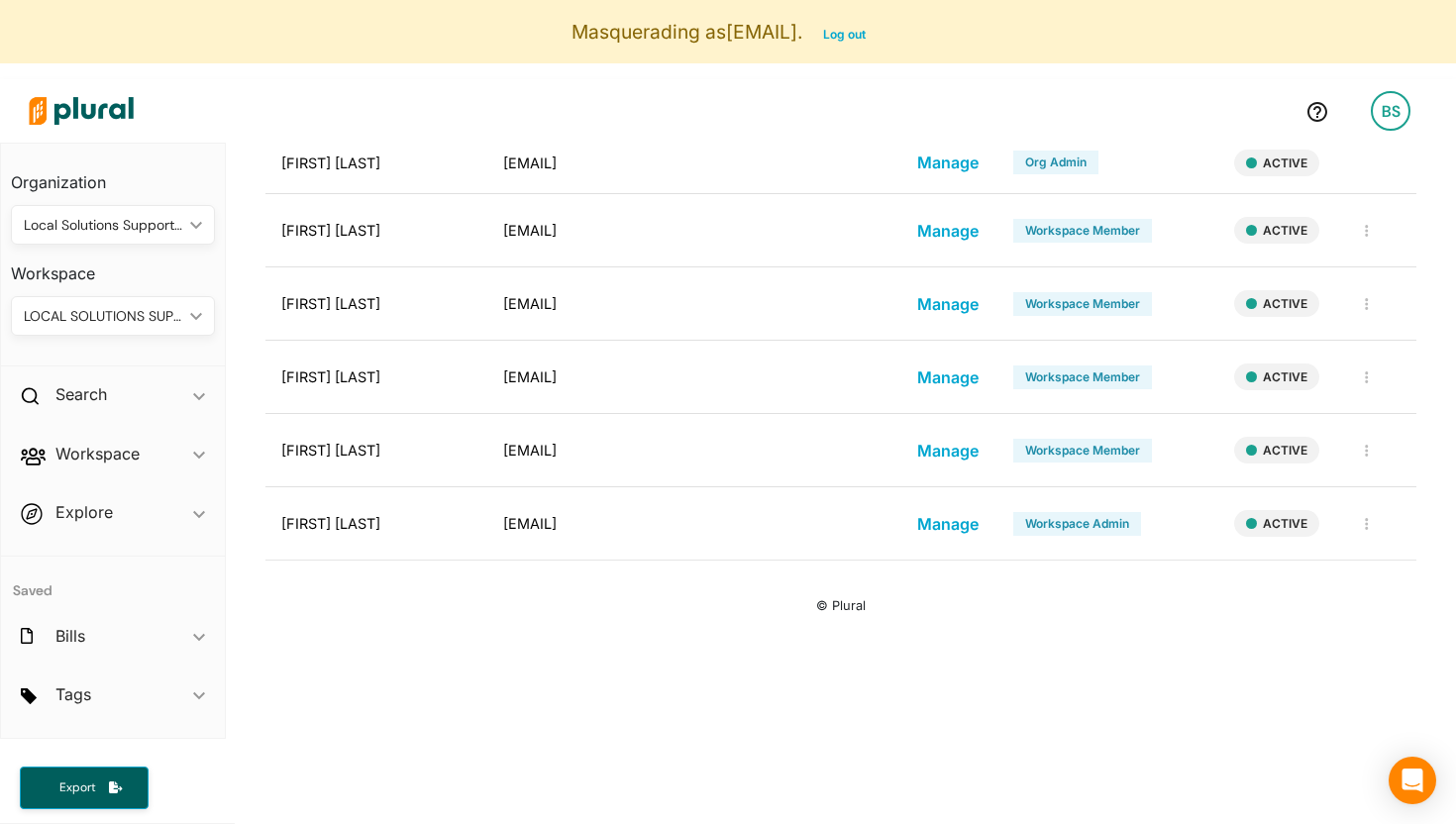 scroll, scrollTop: 0, scrollLeft: 0, axis: both 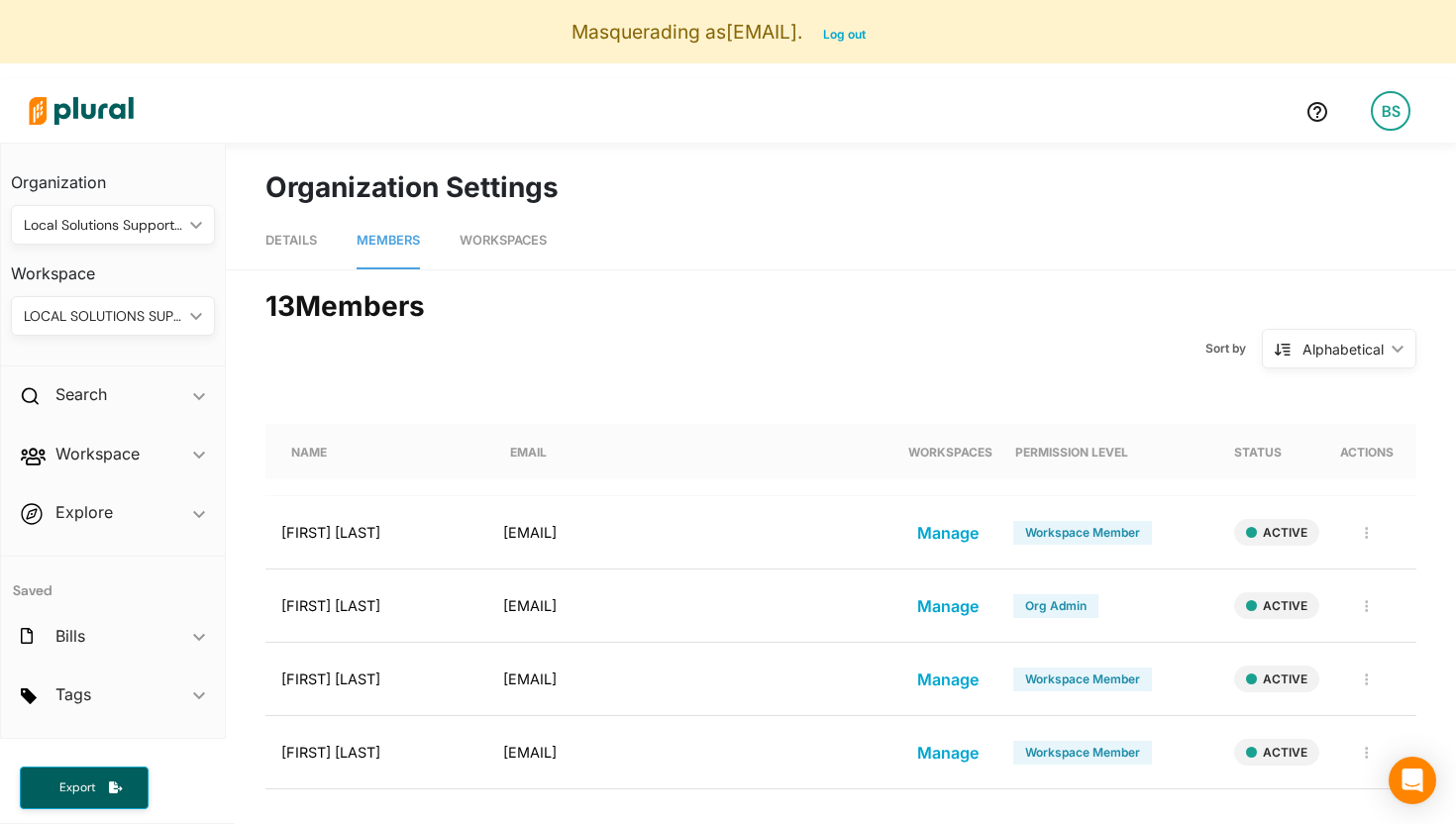 click on "Workspaces" at bounding box center [503, 241] 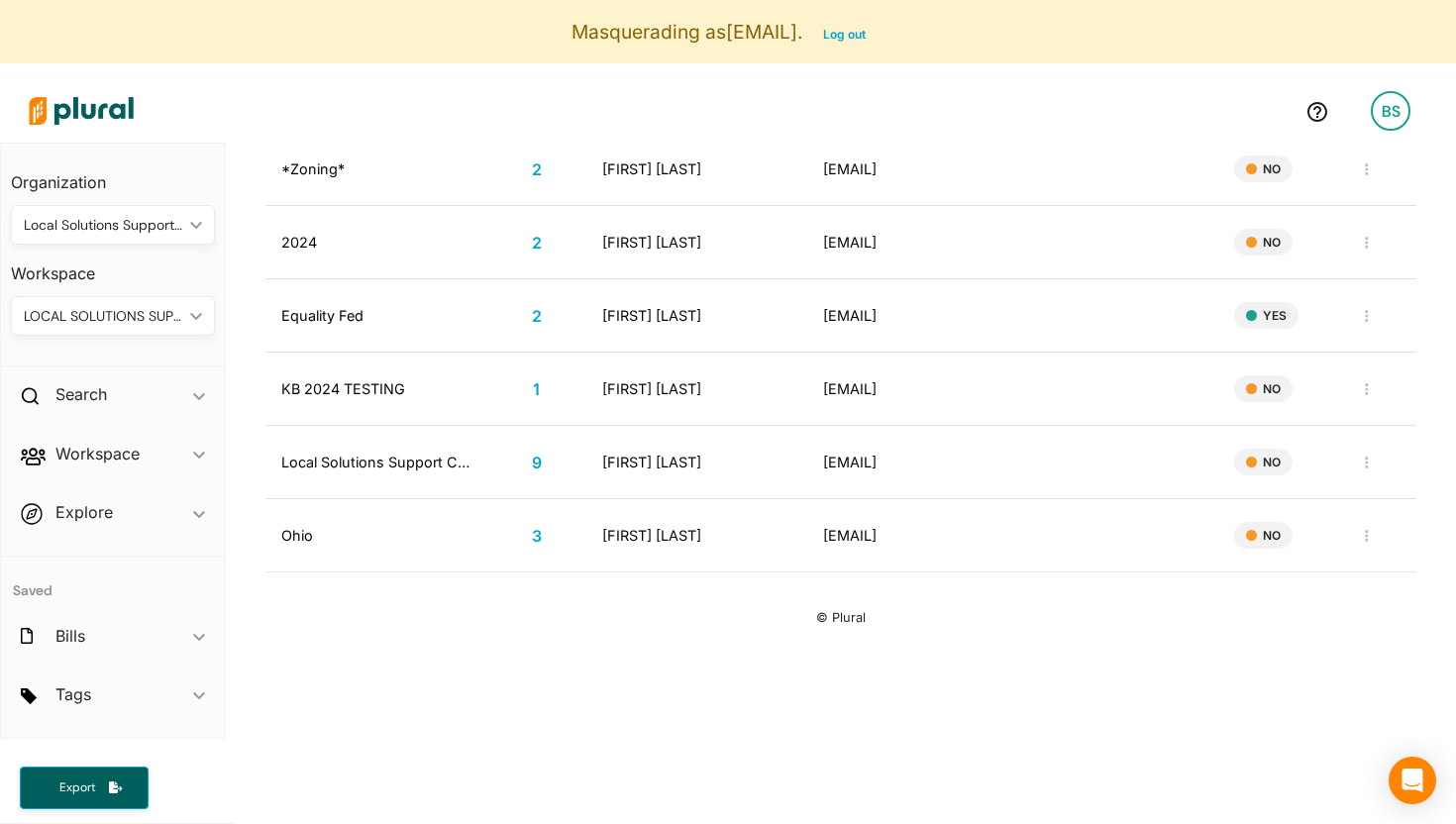 scroll, scrollTop: 1854, scrollLeft: 0, axis: vertical 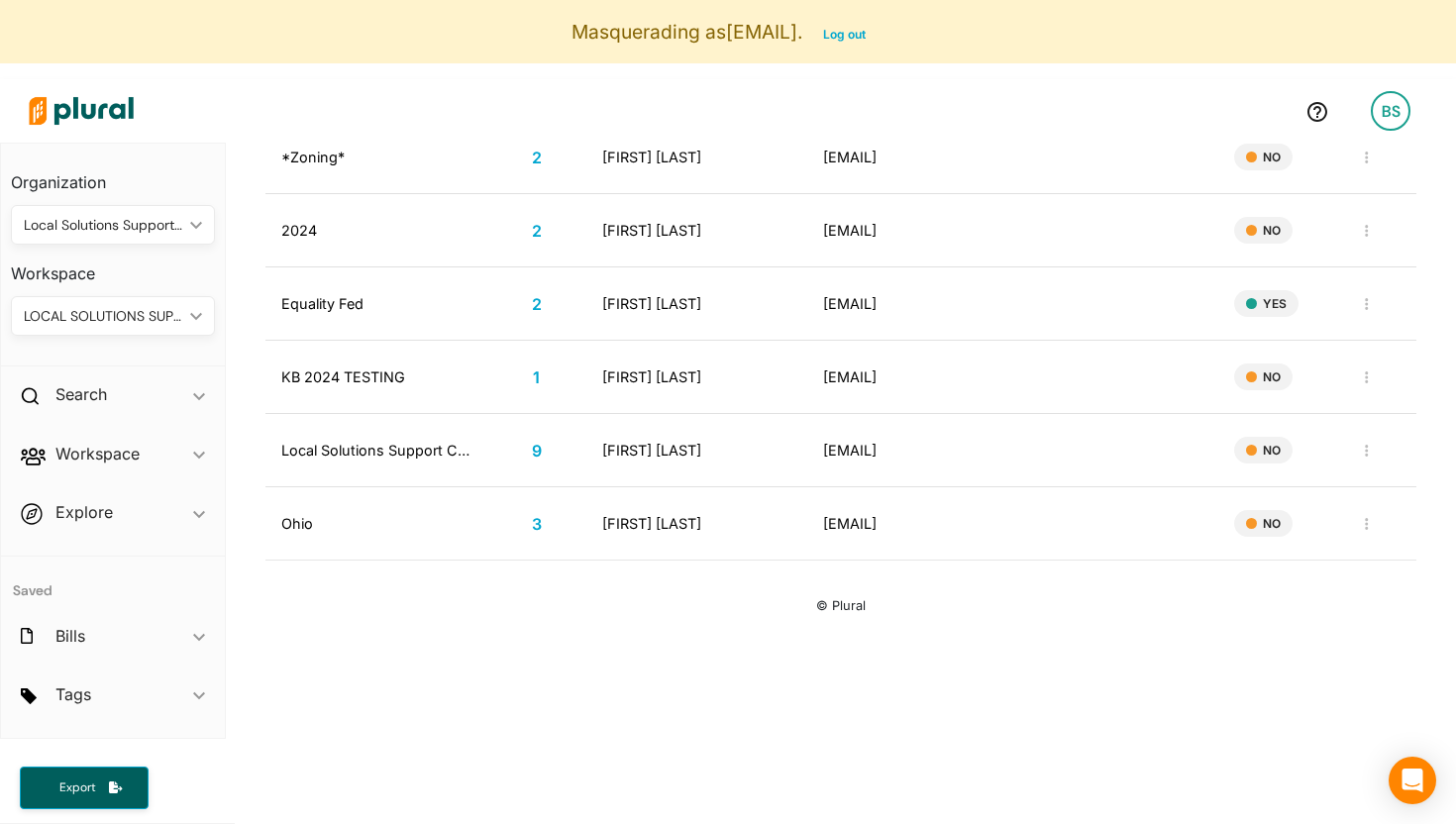 click on "3" at bounding box center (537, 524) 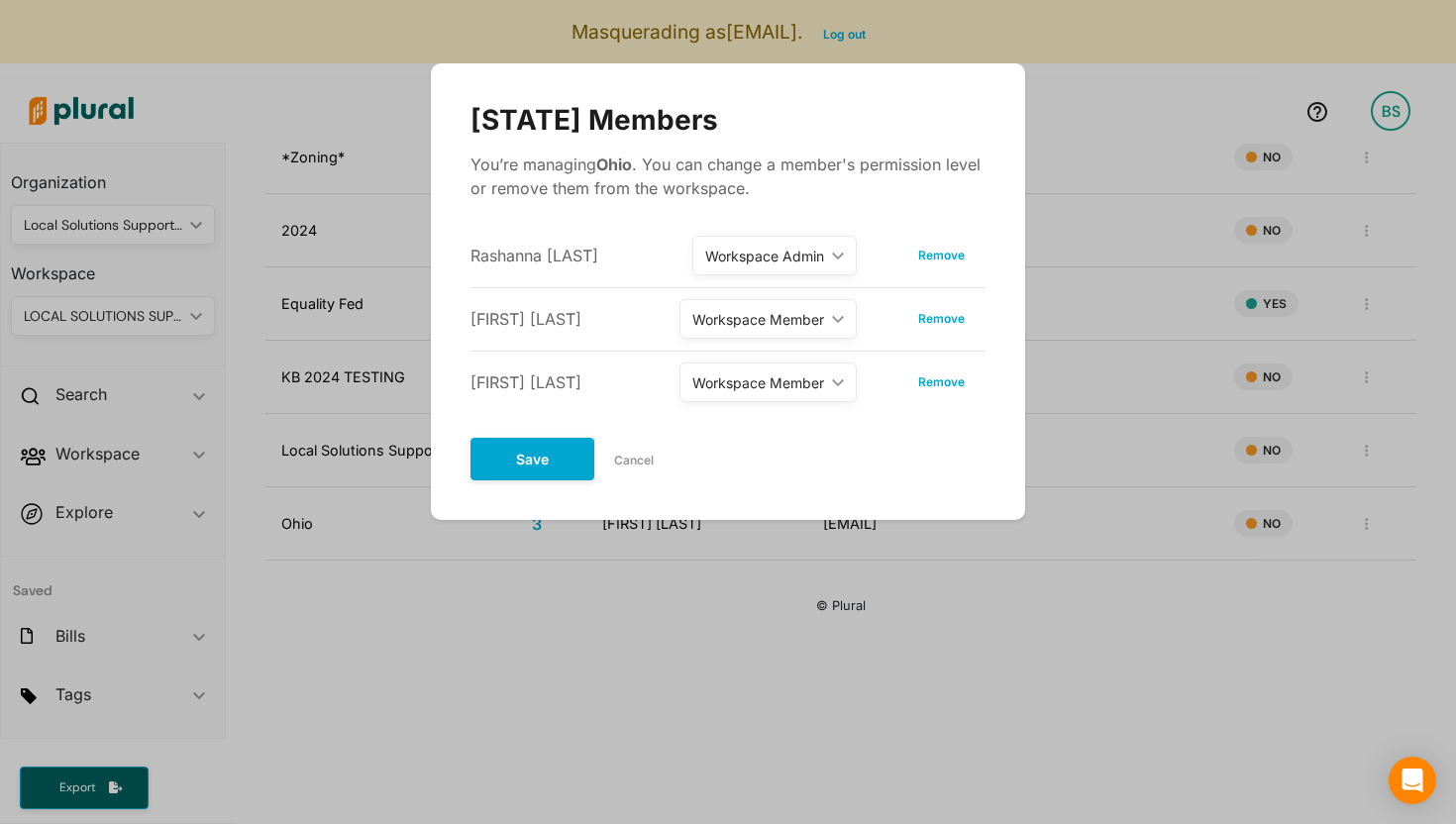 click on "Cancel" at bounding box center [634, 461] 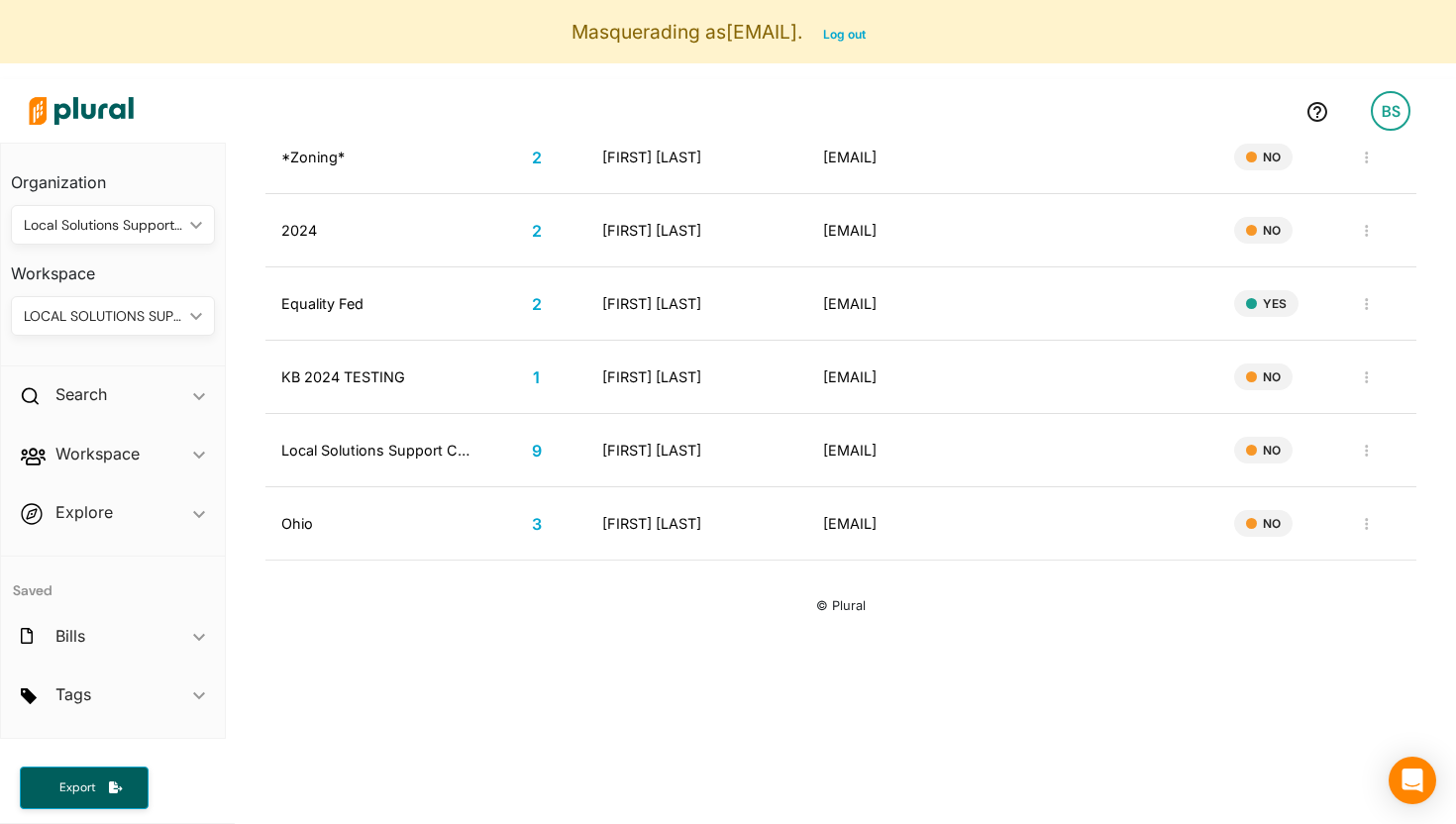 click on "3" at bounding box center (537, 524) 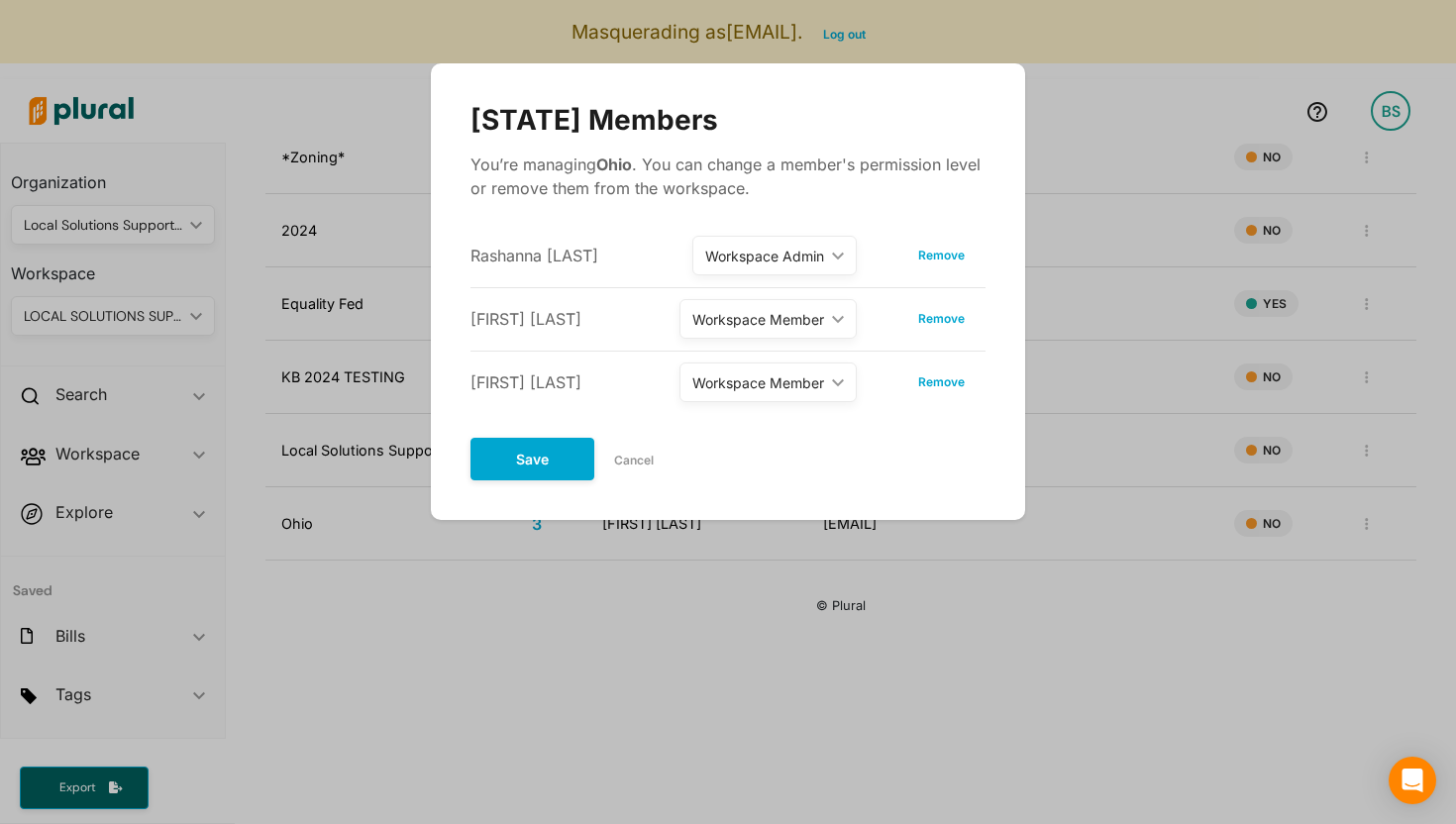 click on "Cancel" at bounding box center [634, 461] 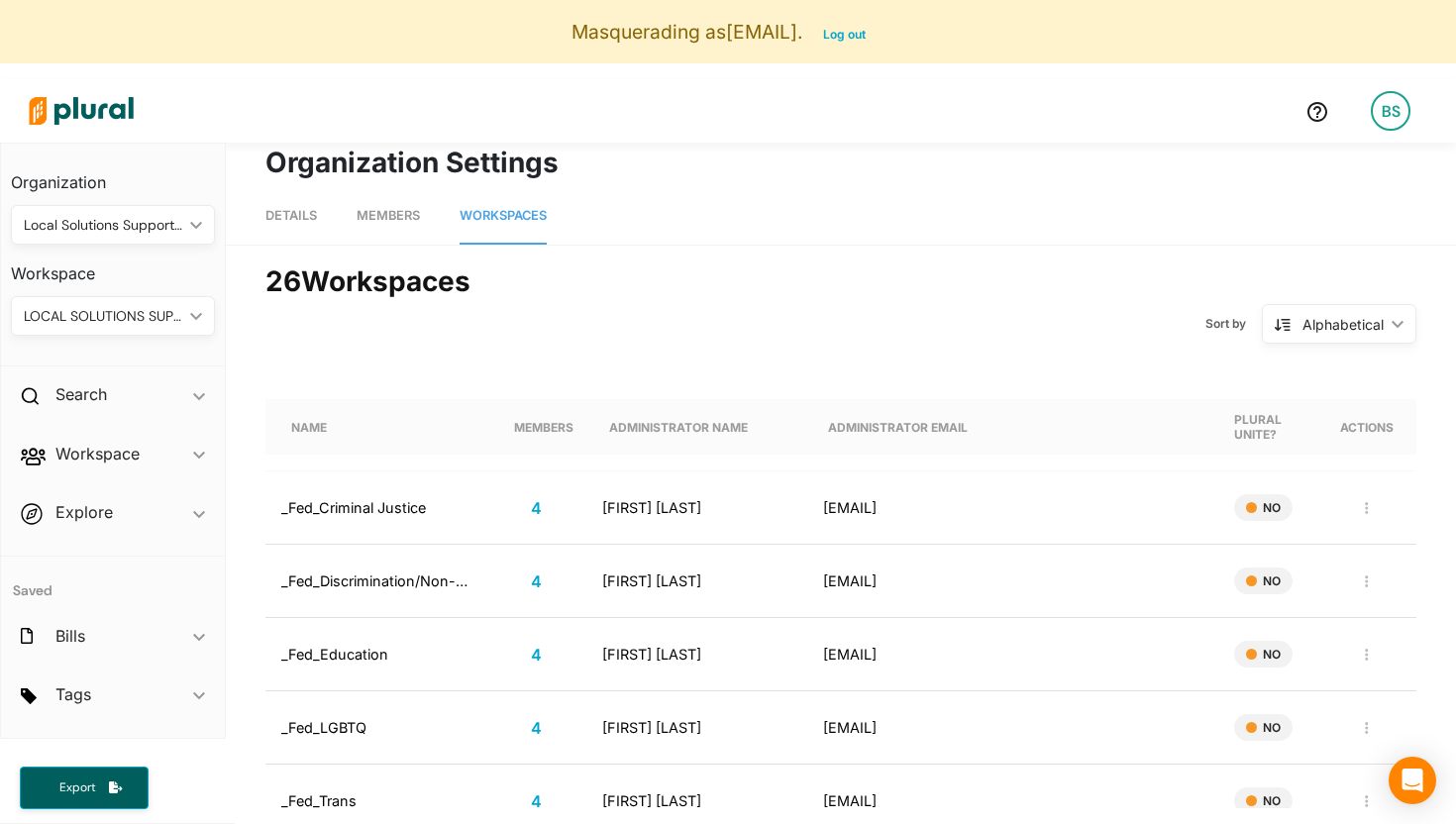 scroll, scrollTop: 0, scrollLeft: 0, axis: both 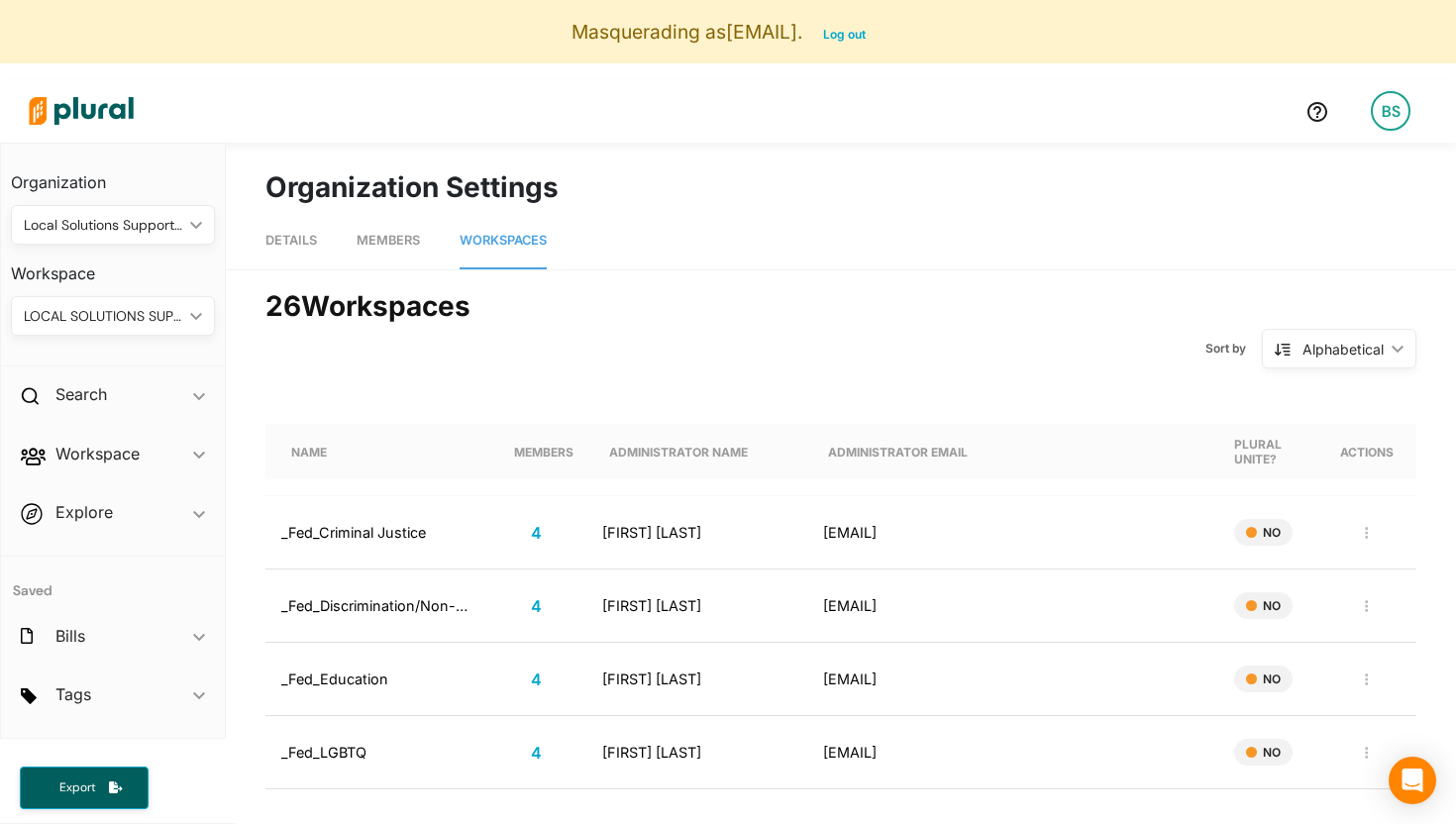 click on "Members" at bounding box center [388, 240] 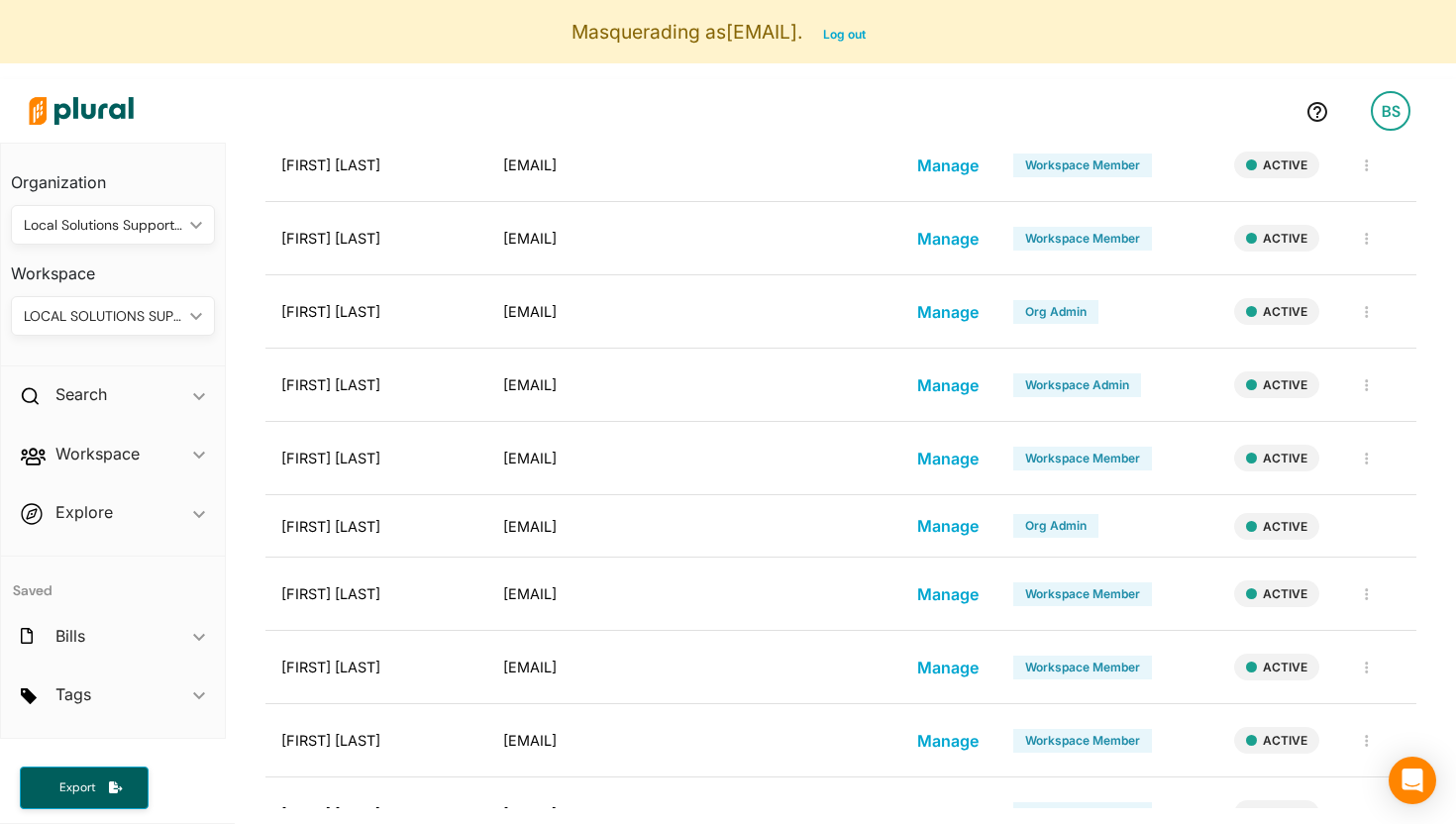 scroll, scrollTop: 883, scrollLeft: 0, axis: vertical 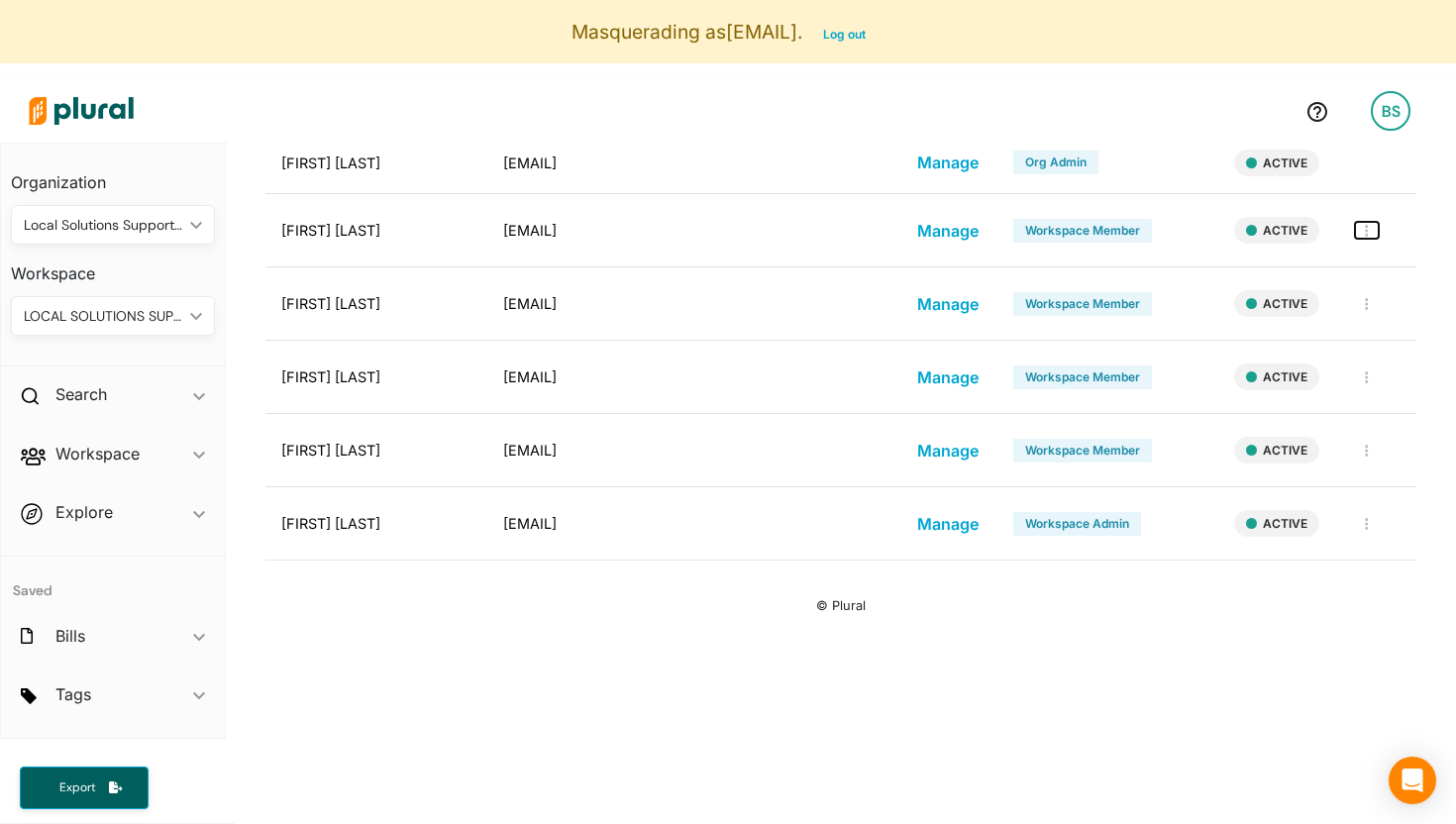 click 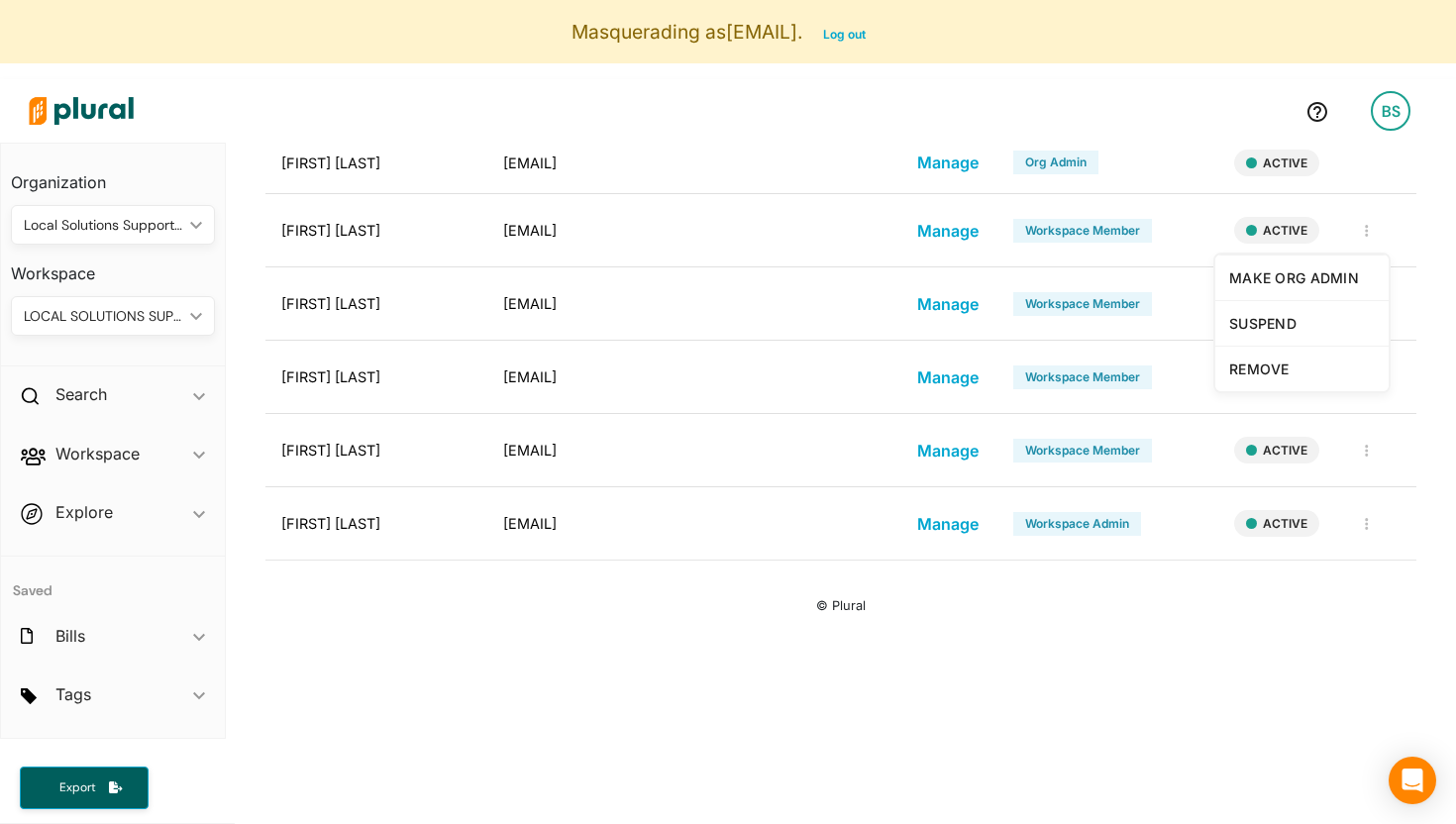 click on "13  Member s Sort by Alphabetical ic_keyboard_arrow_down Alphabetical Alphabetical NAME EMAIL WORKSPACES PERMISSION LEVEL STATUS ACTIONS Theo Abbott theo@supportdemocracy.org Manage Workspace Member ACTIVE MAKE ORG ADMIN SUSPEND REMOVE Katie Belanger katie@supportdemocracy.org Manage Org Admin ACTIVE REVOKE ORG ADMIN SUSPEND REMOVE Rosa Colman rcolman@mrss.com Manage Workspace Member ACTIVE MAKE ORG ADMIN SUSPEND REMOVE Nestor Davidson nestor.davidson@gmail.com Manage Workspace Member ACTIVE MAKE ORG ADMIN SUSPEND REMOVE Justin Hennick justin+supportcenter@pluralpolicy.com Manage Org Admin ACTIVE REVOKE ORG ADMIN SUSPEND REMOVE Rashanna Lee rashanna@equalityfederation.org Manage Workspace Admin ACTIVE MAKE ORG ADMIN SUSPEND REMOVE Dan Rafter dan@supportdemocracy.org Manage Workspace Member ACTIVE MAKE ORG ADMIN SUSPEND REMOVE Brianne Schell brischell@gmail.com Manage Org Admin ACTIVE Jen Scott jen@equalityohio.org Manage Workspace Member ACTIVE MAKE ORG ADMIN SUSPEND REMOVE Vivian Topping Manage ACTIVE REMOVE" at bounding box center [841, 110] 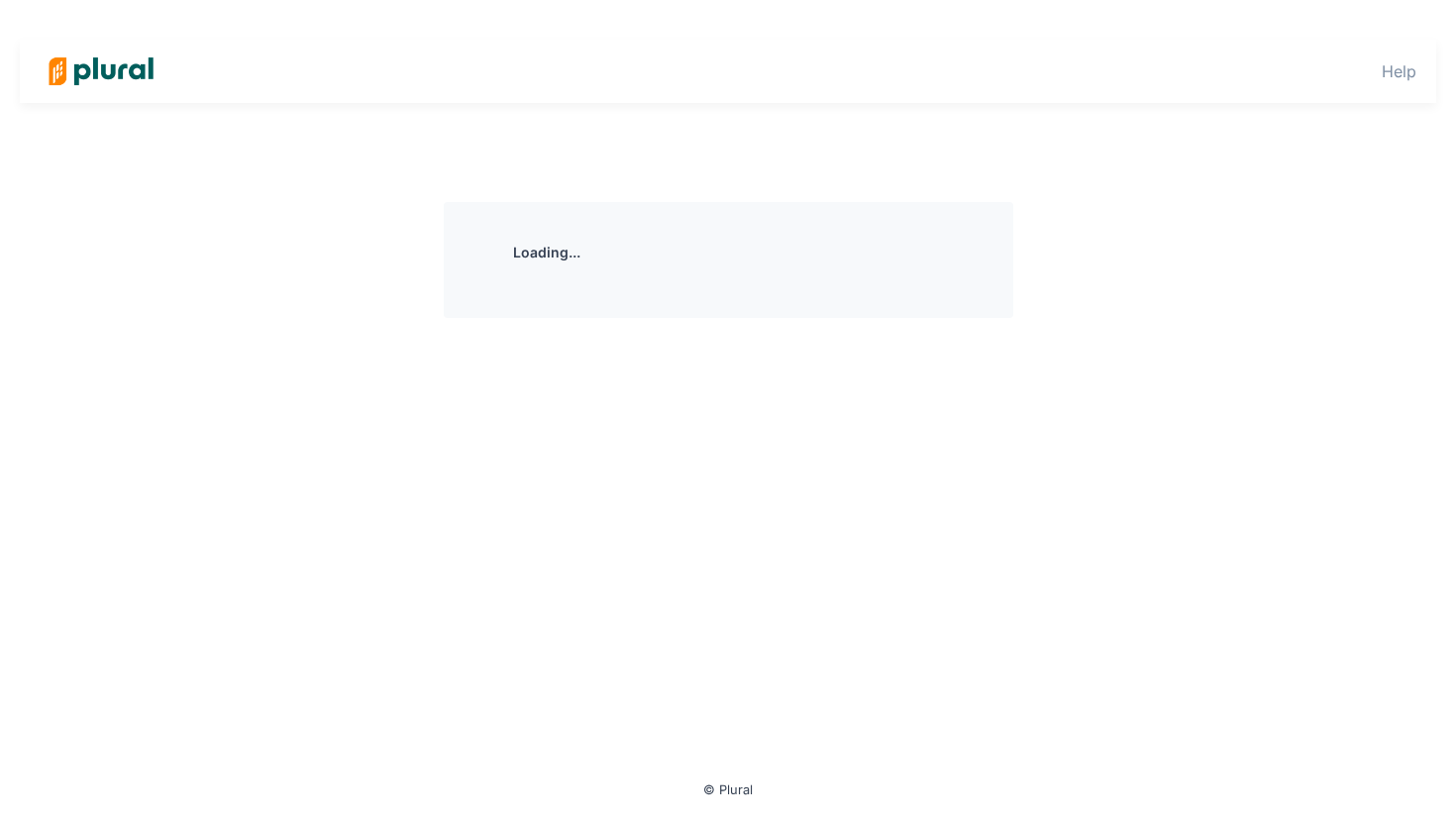 scroll, scrollTop: 0, scrollLeft: 0, axis: both 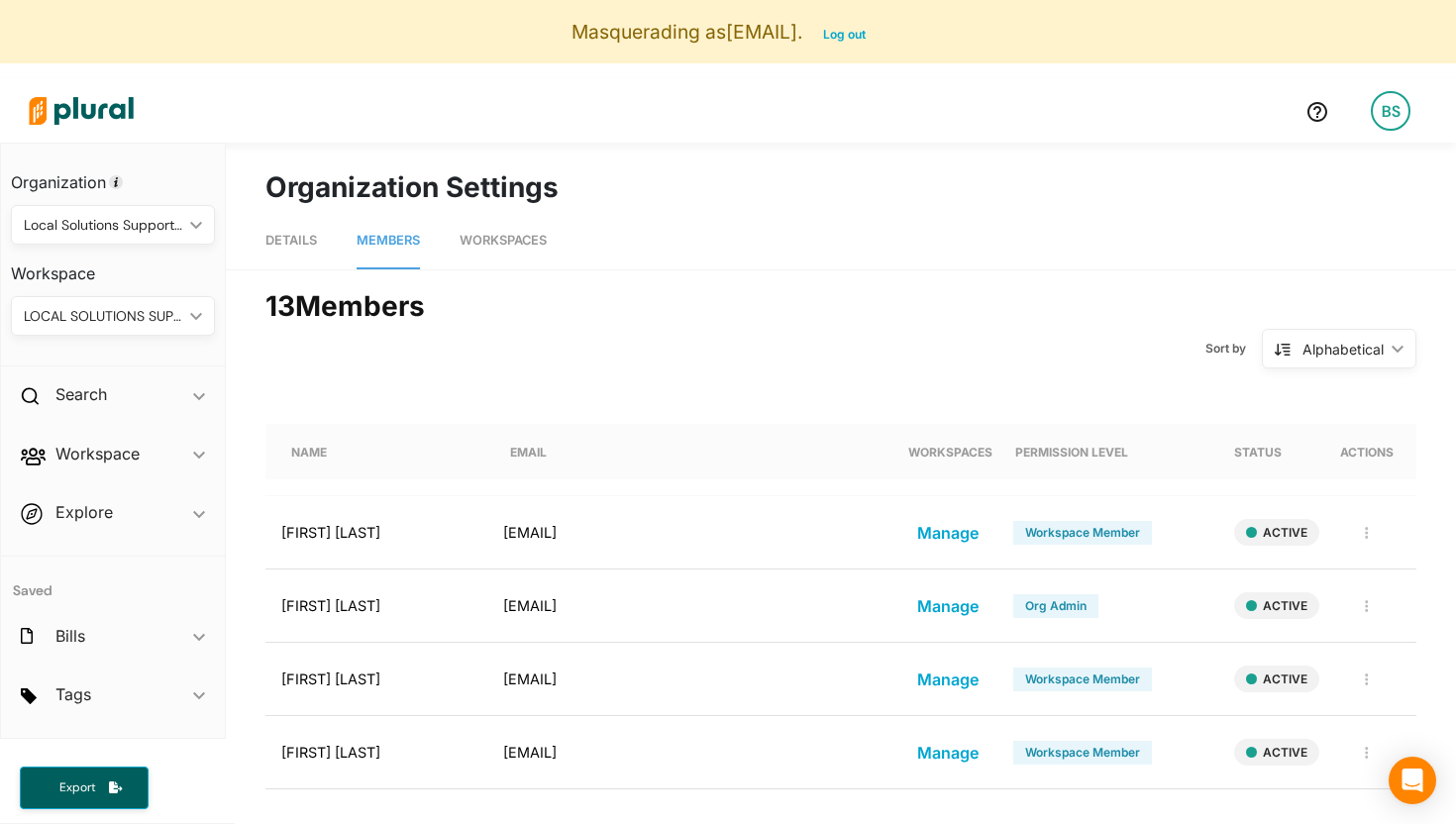 click on "BS" at bounding box center [1391, 111] 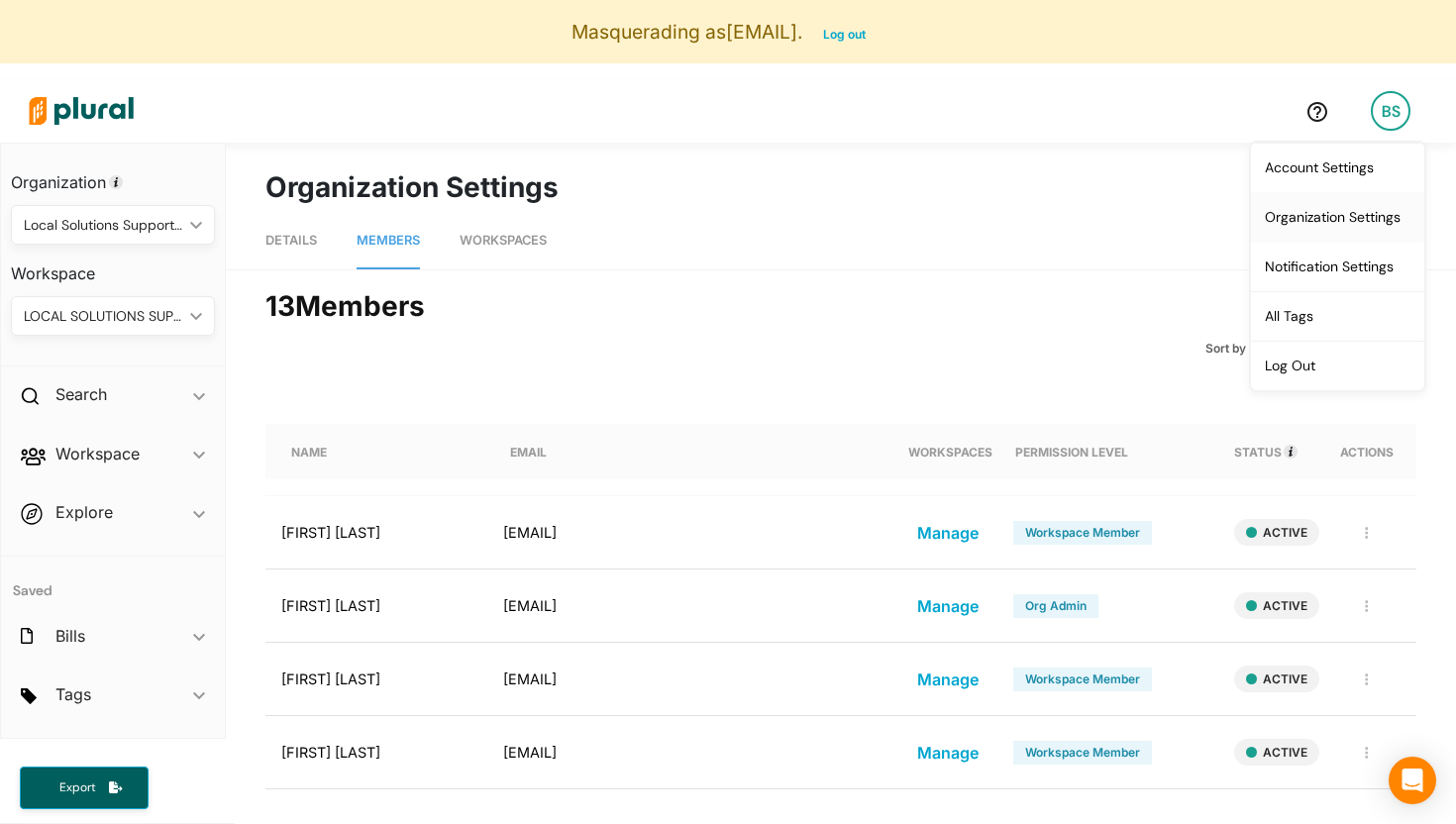 click on "Organization Settings" at bounding box center (1337, 217) 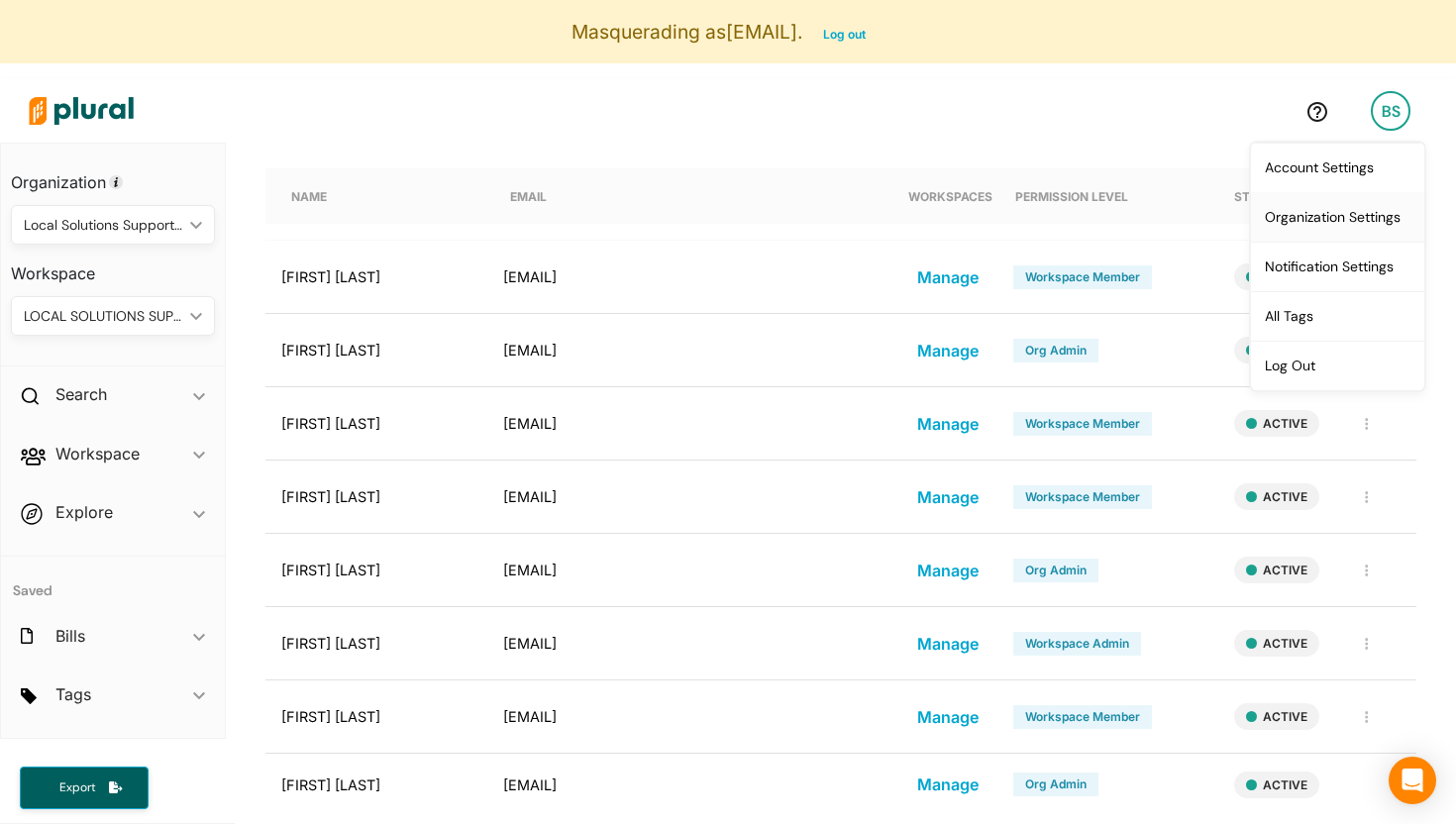 scroll, scrollTop: 0, scrollLeft: 0, axis: both 